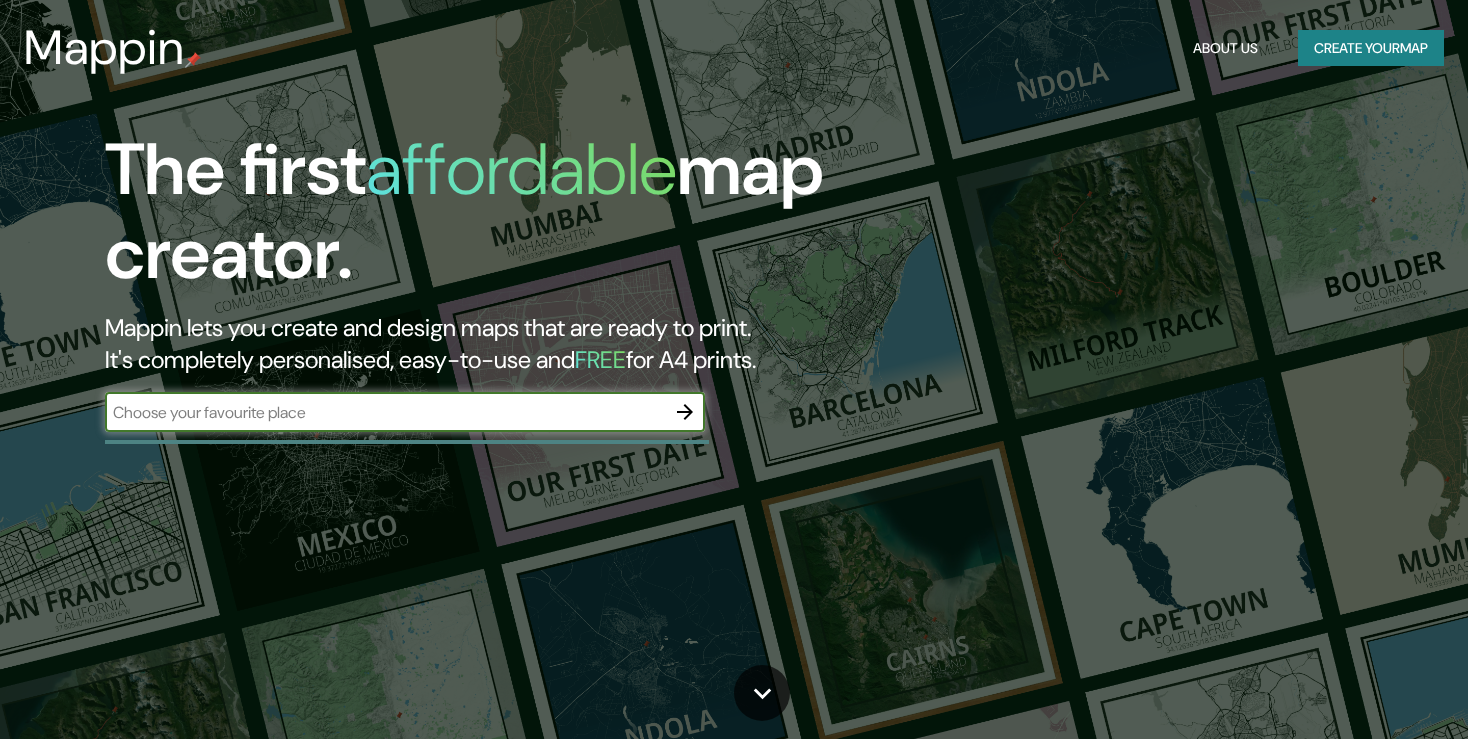 scroll, scrollTop: 0, scrollLeft: 0, axis: both 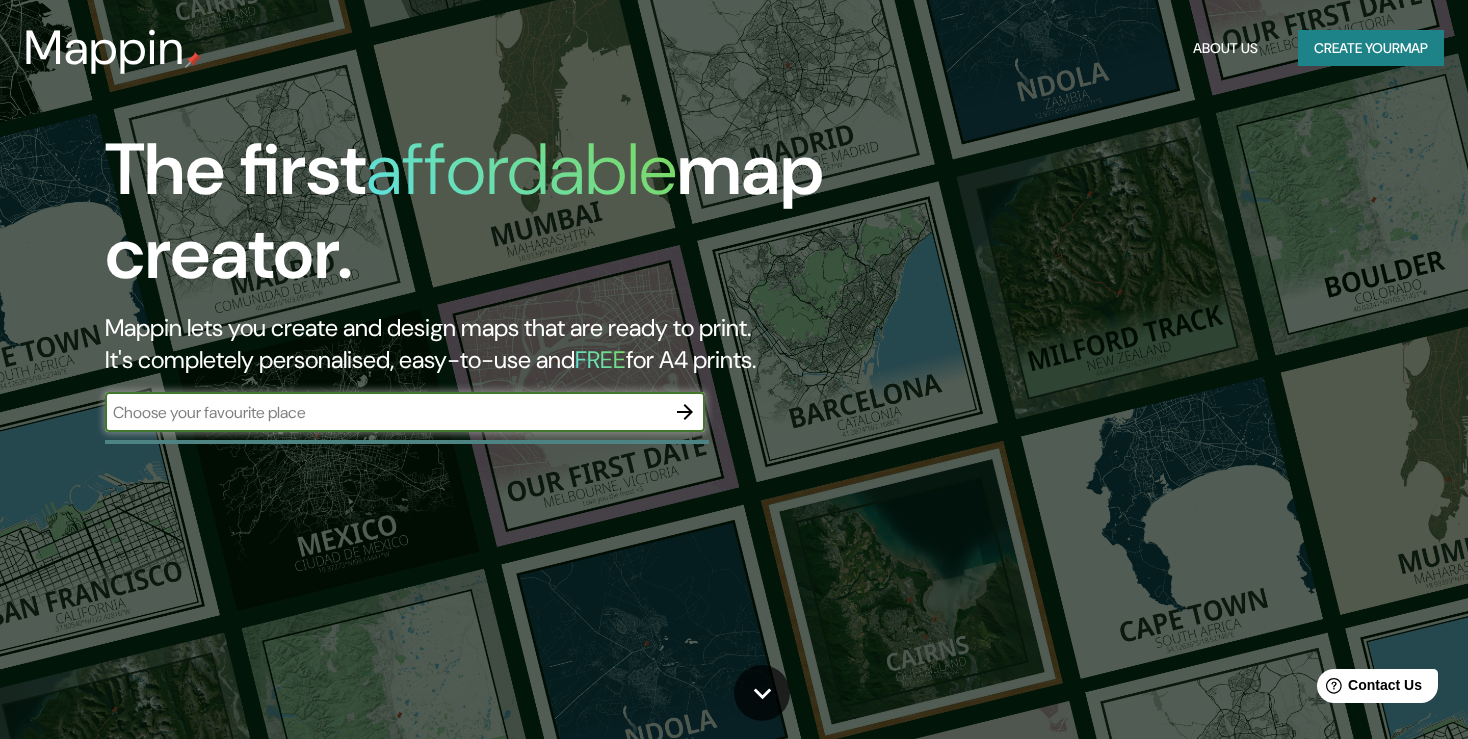 type on "E" 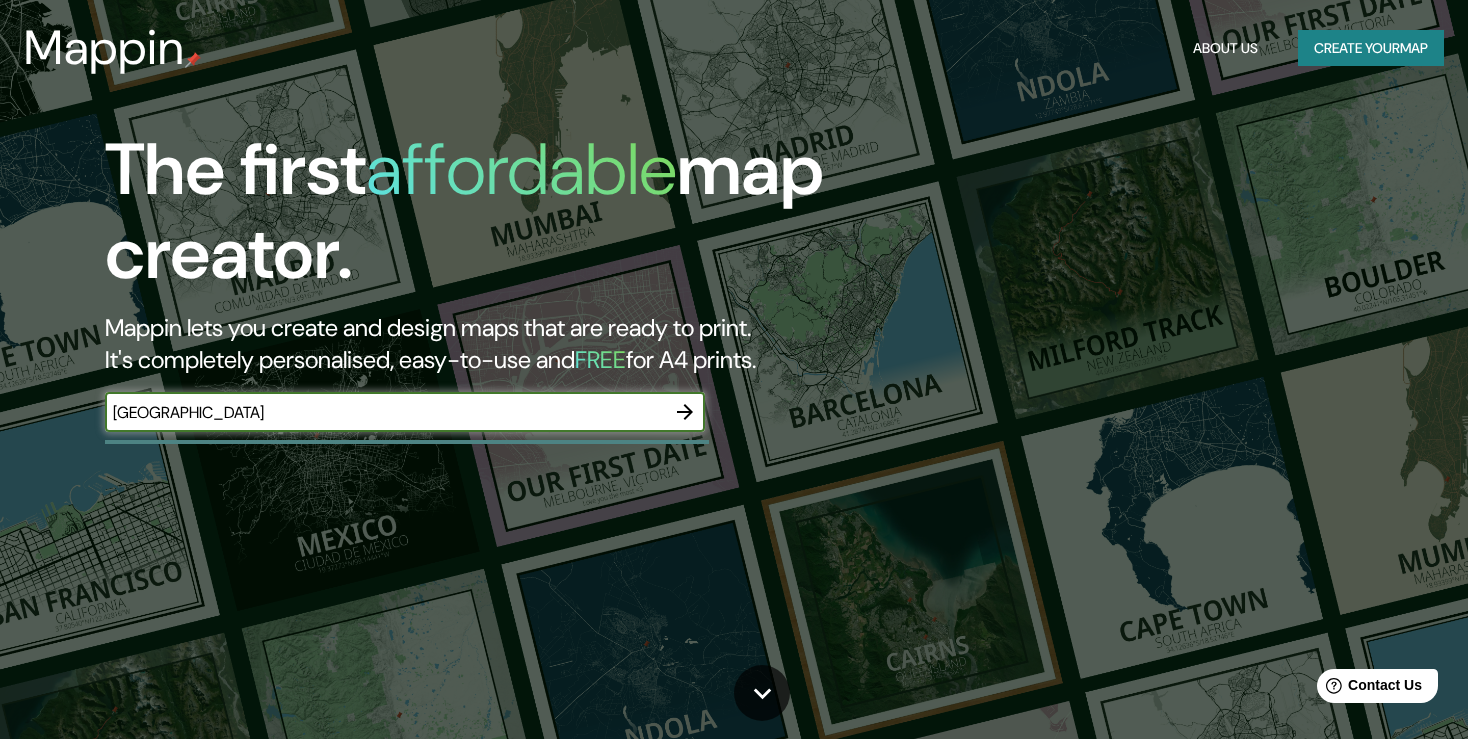 type on "[GEOGRAPHIC_DATA]" 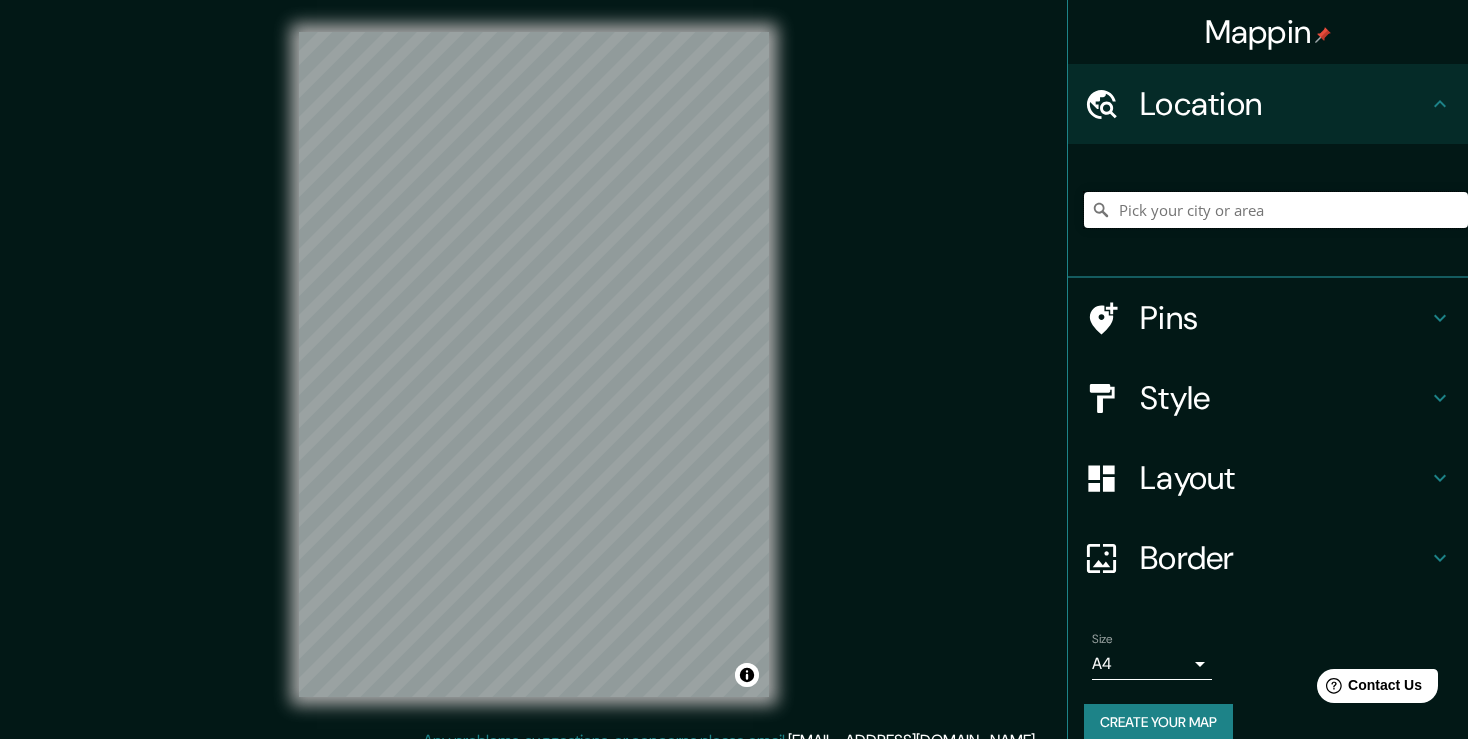 click at bounding box center [1276, 210] 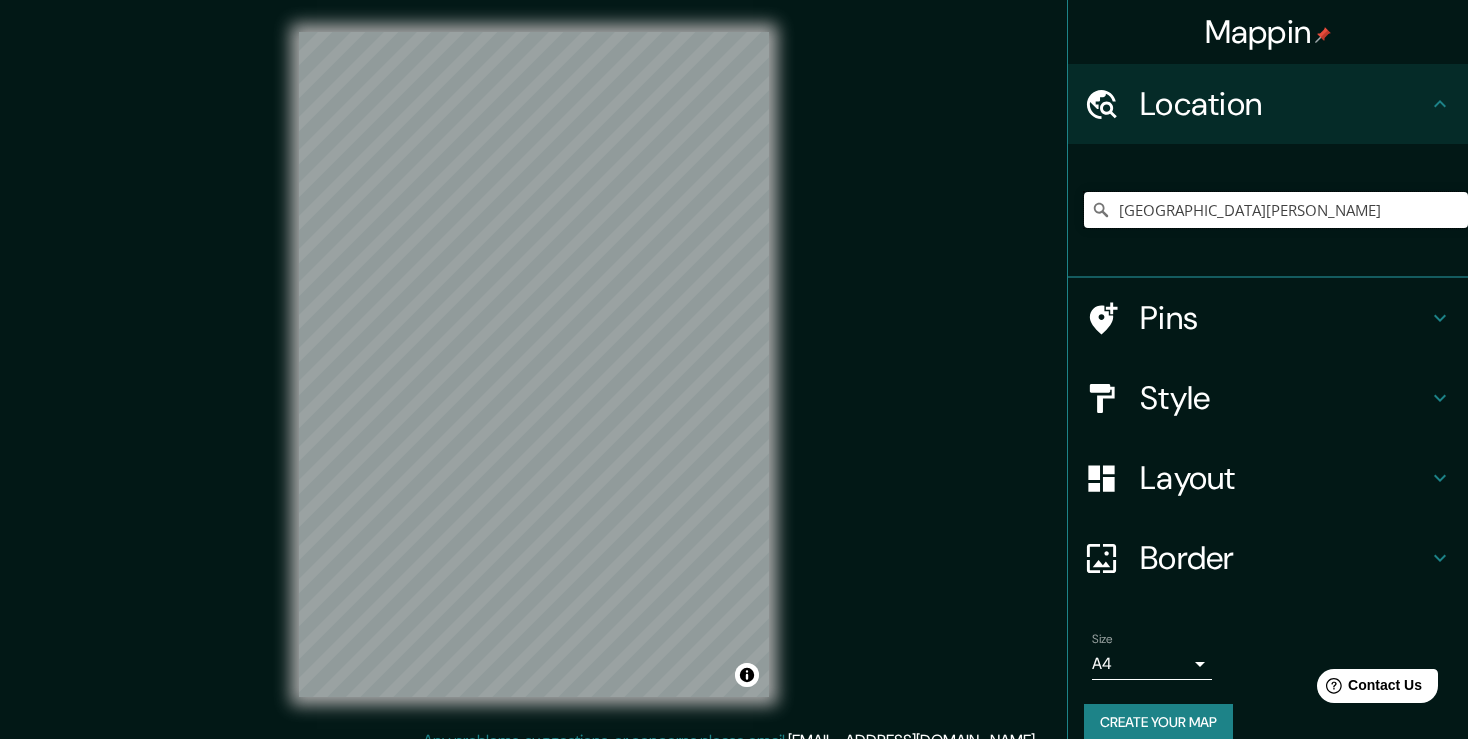 click on "[GEOGRAPHIC_DATA][PERSON_NAME]" at bounding box center (1276, 210) 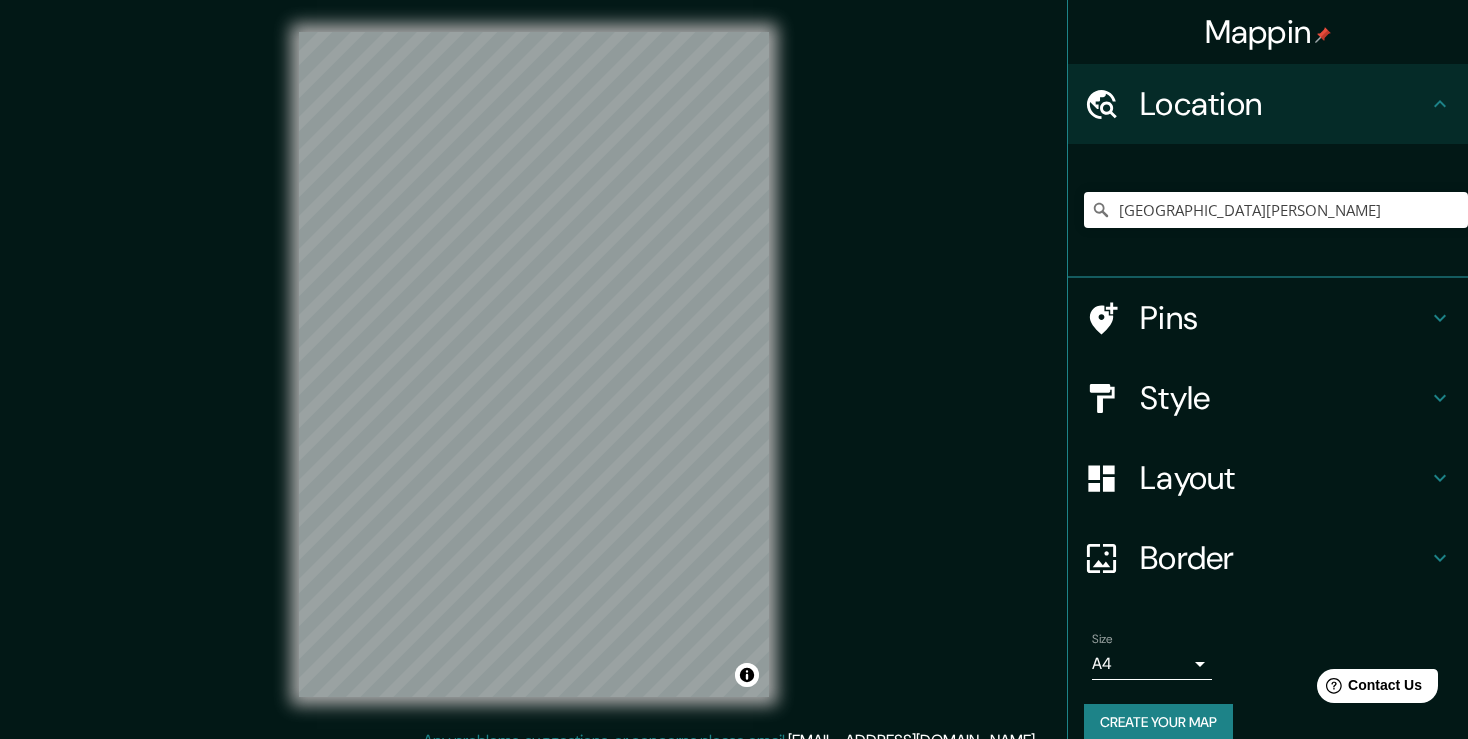 click 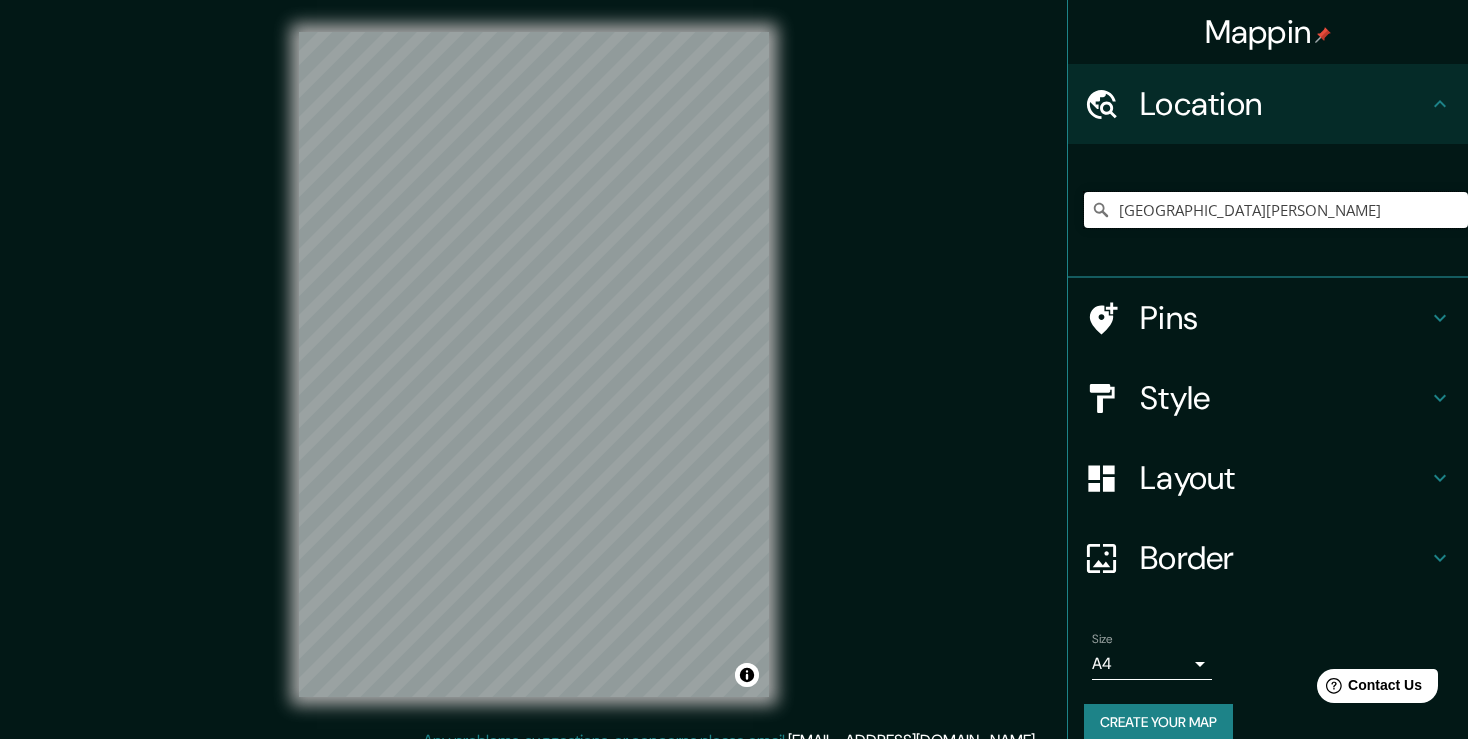 click on "[GEOGRAPHIC_DATA][PERSON_NAME]" at bounding box center [1276, 210] 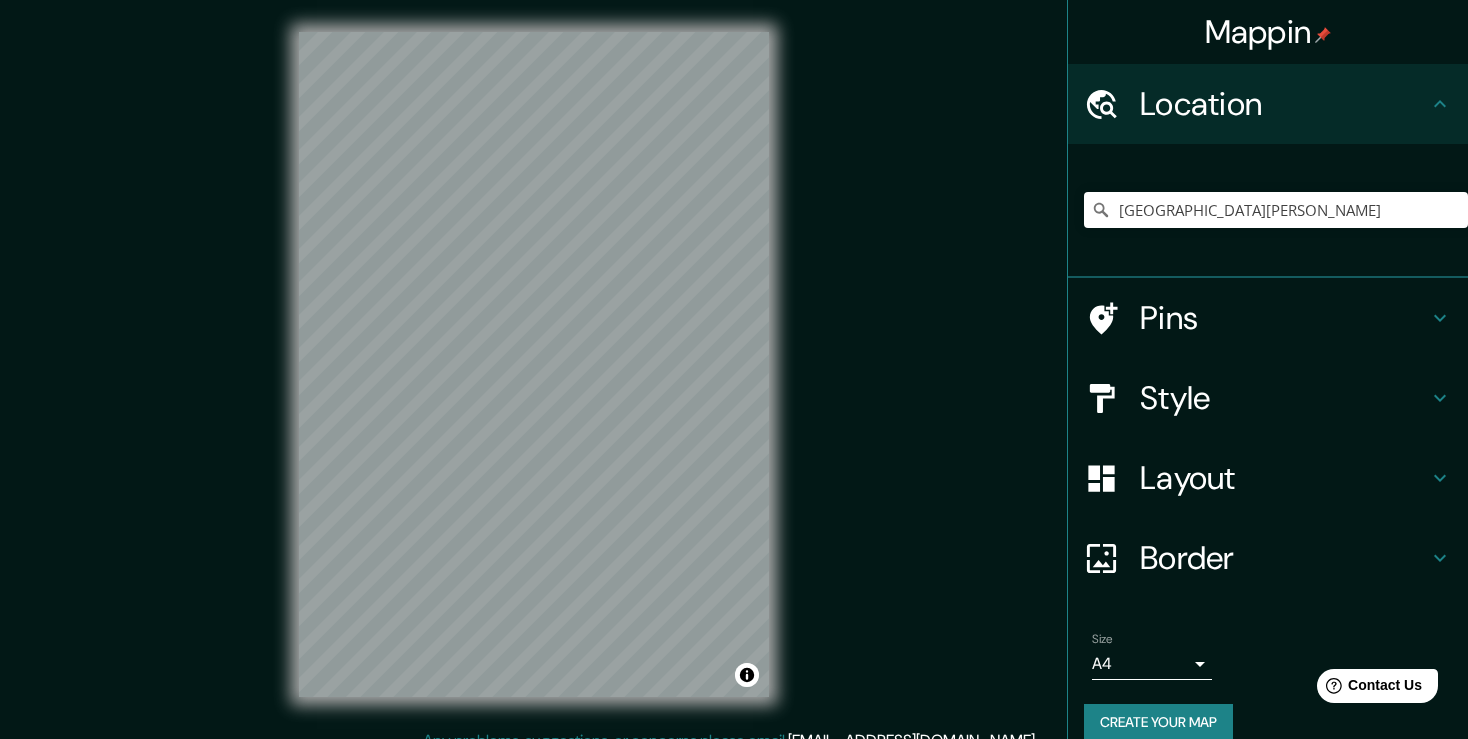 click on "[GEOGRAPHIC_DATA][PERSON_NAME]" at bounding box center (1276, 210) 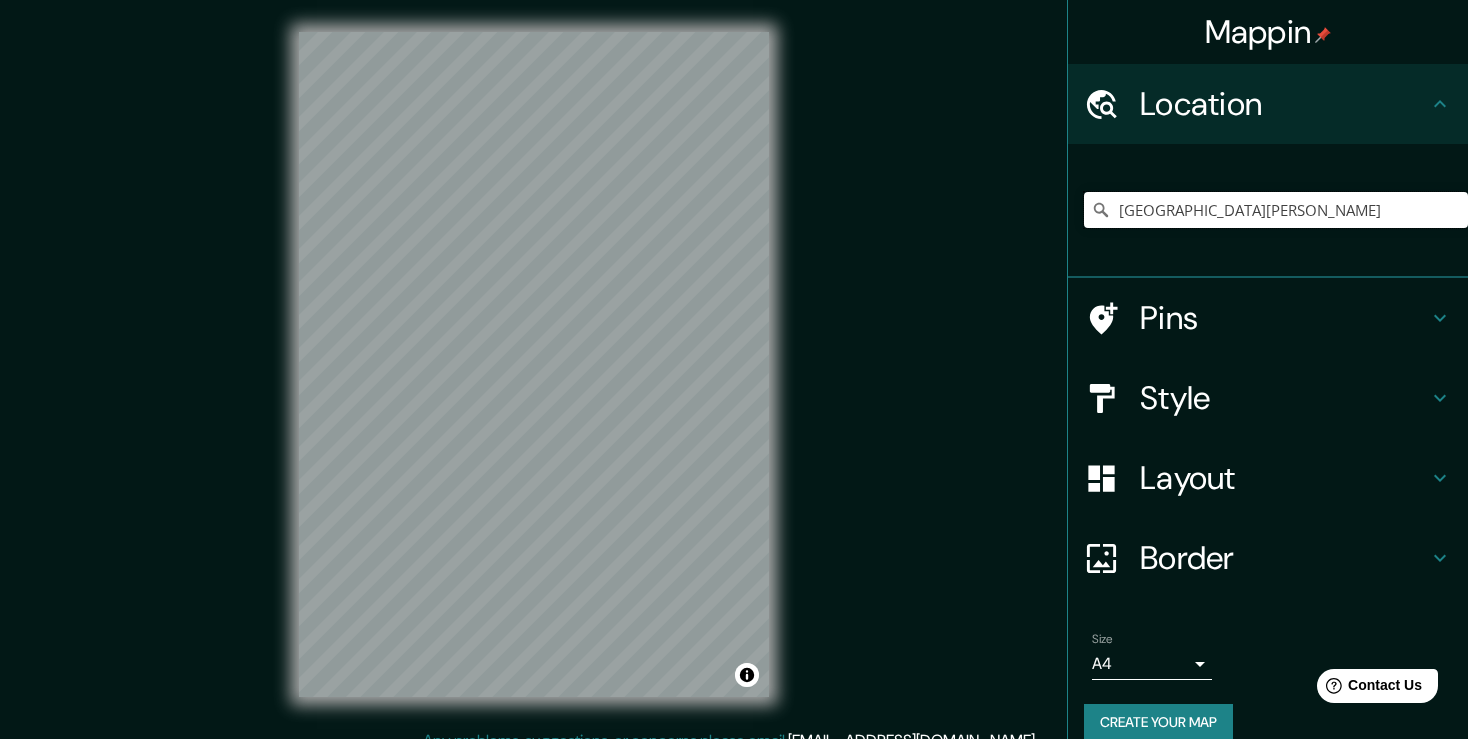 click on "[GEOGRAPHIC_DATA][PERSON_NAME]" at bounding box center (1276, 210) 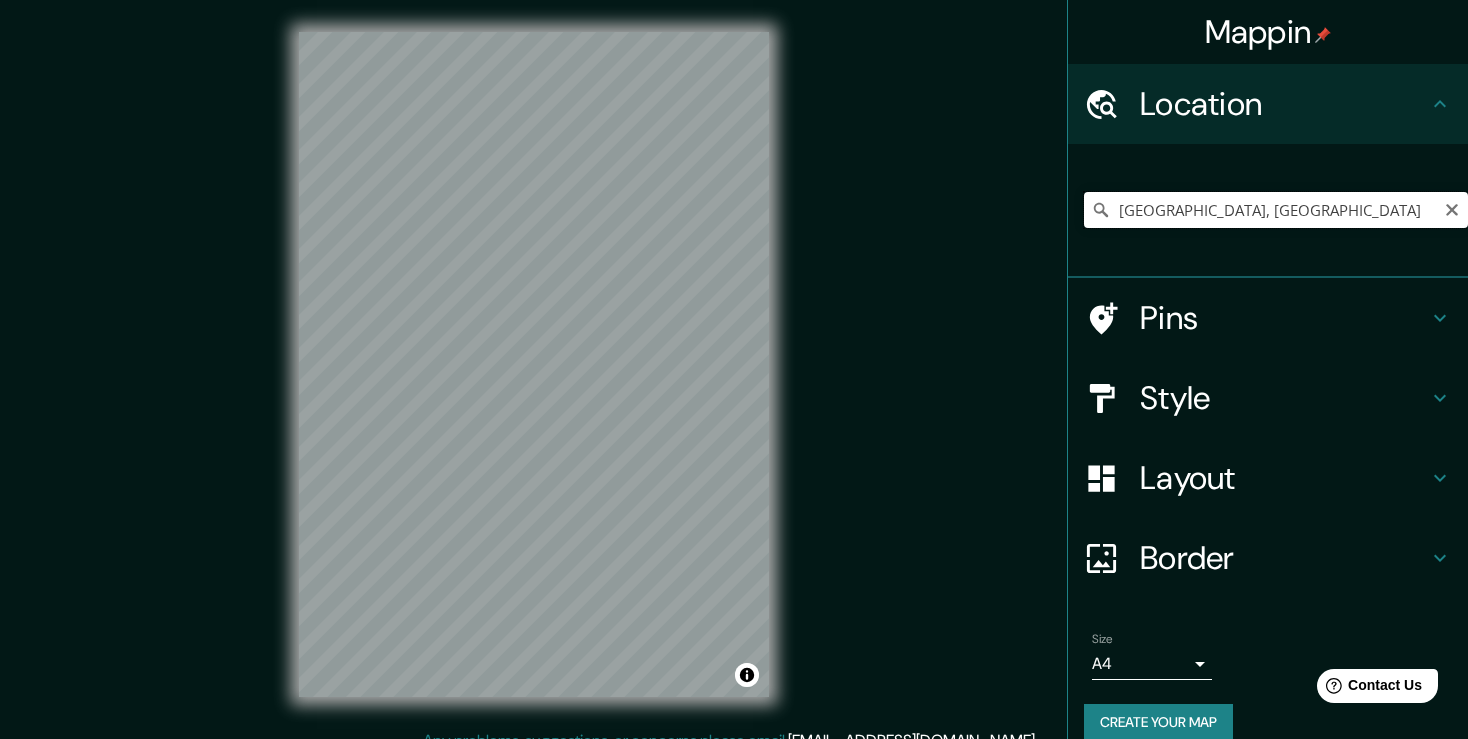 click on "[GEOGRAPHIC_DATA], [GEOGRAPHIC_DATA]" at bounding box center [1276, 210] 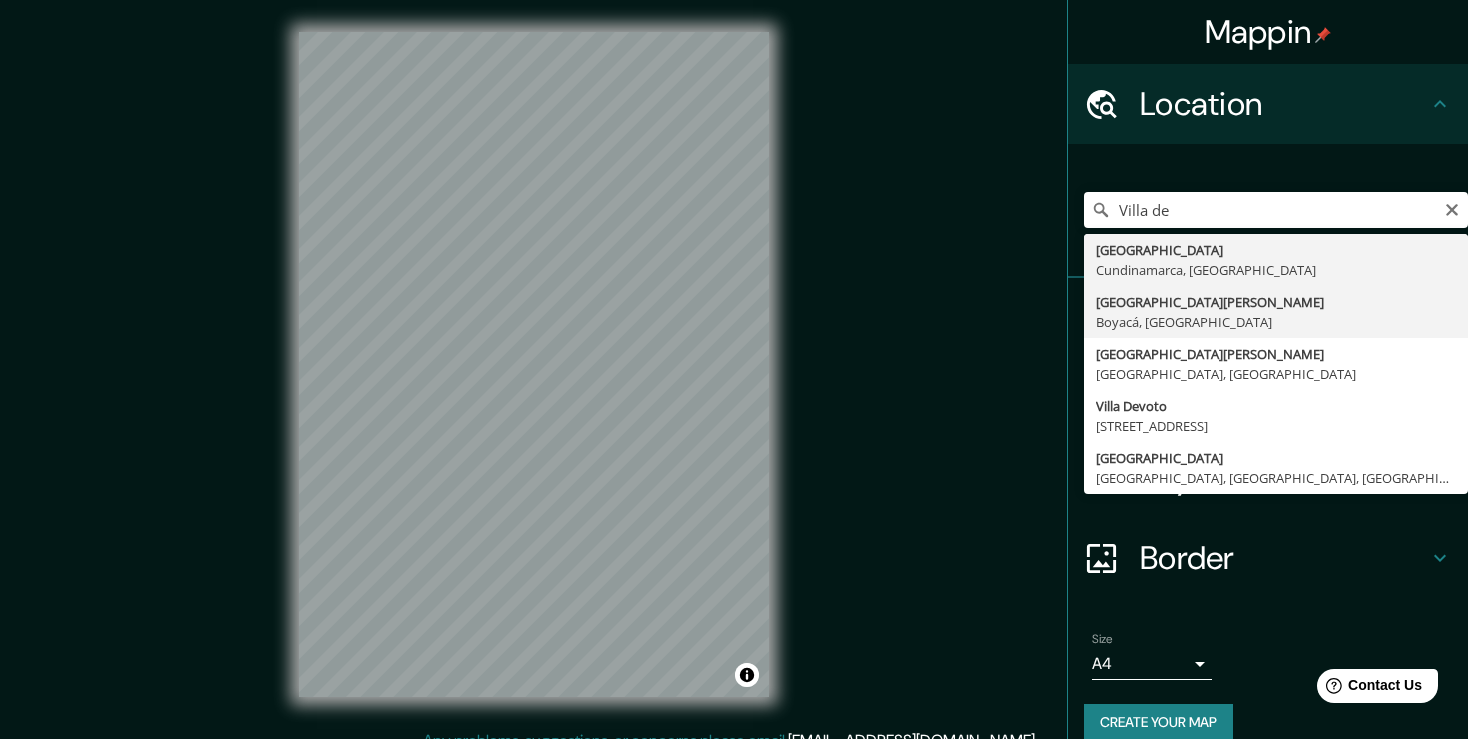 type on "[GEOGRAPHIC_DATA][PERSON_NAME], [GEOGRAPHIC_DATA], [GEOGRAPHIC_DATA]" 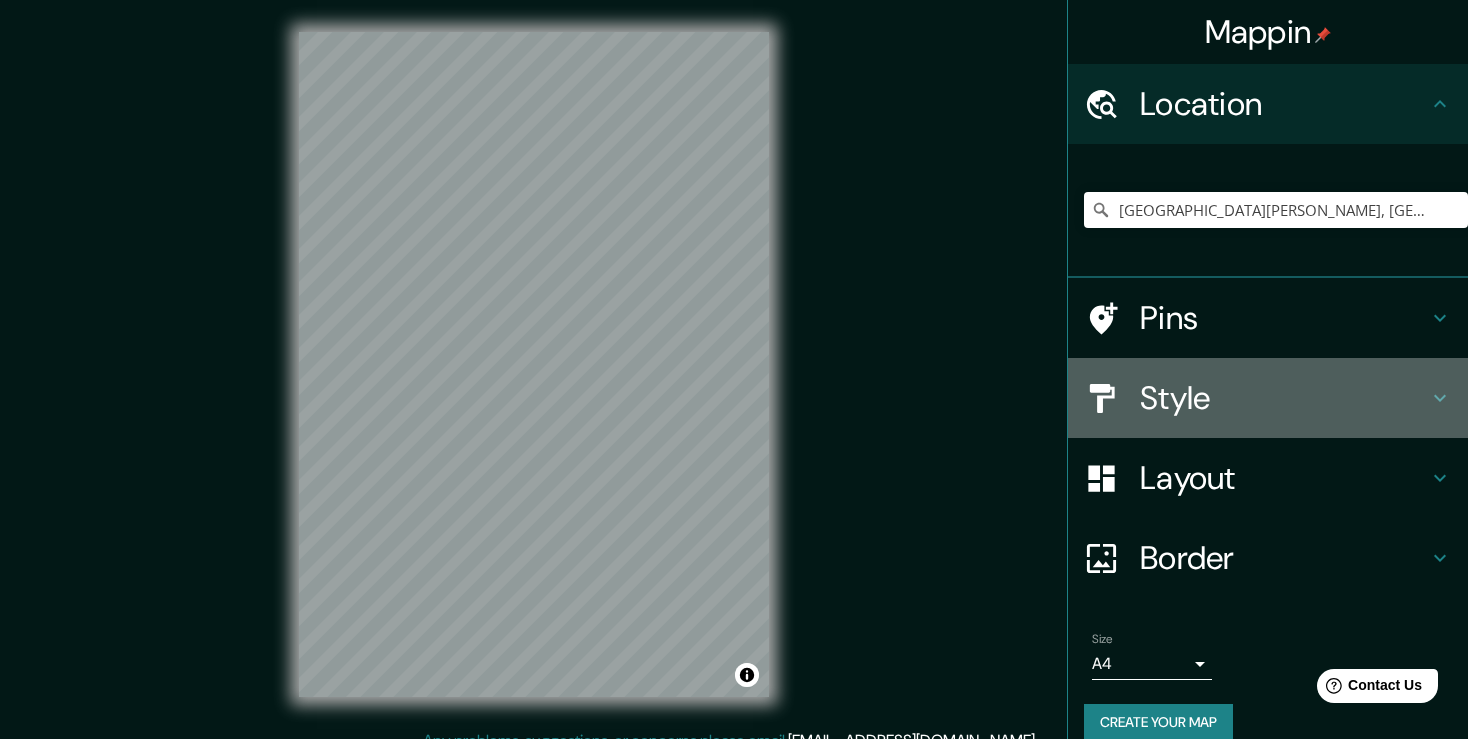 click on "Style" at bounding box center [1284, 398] 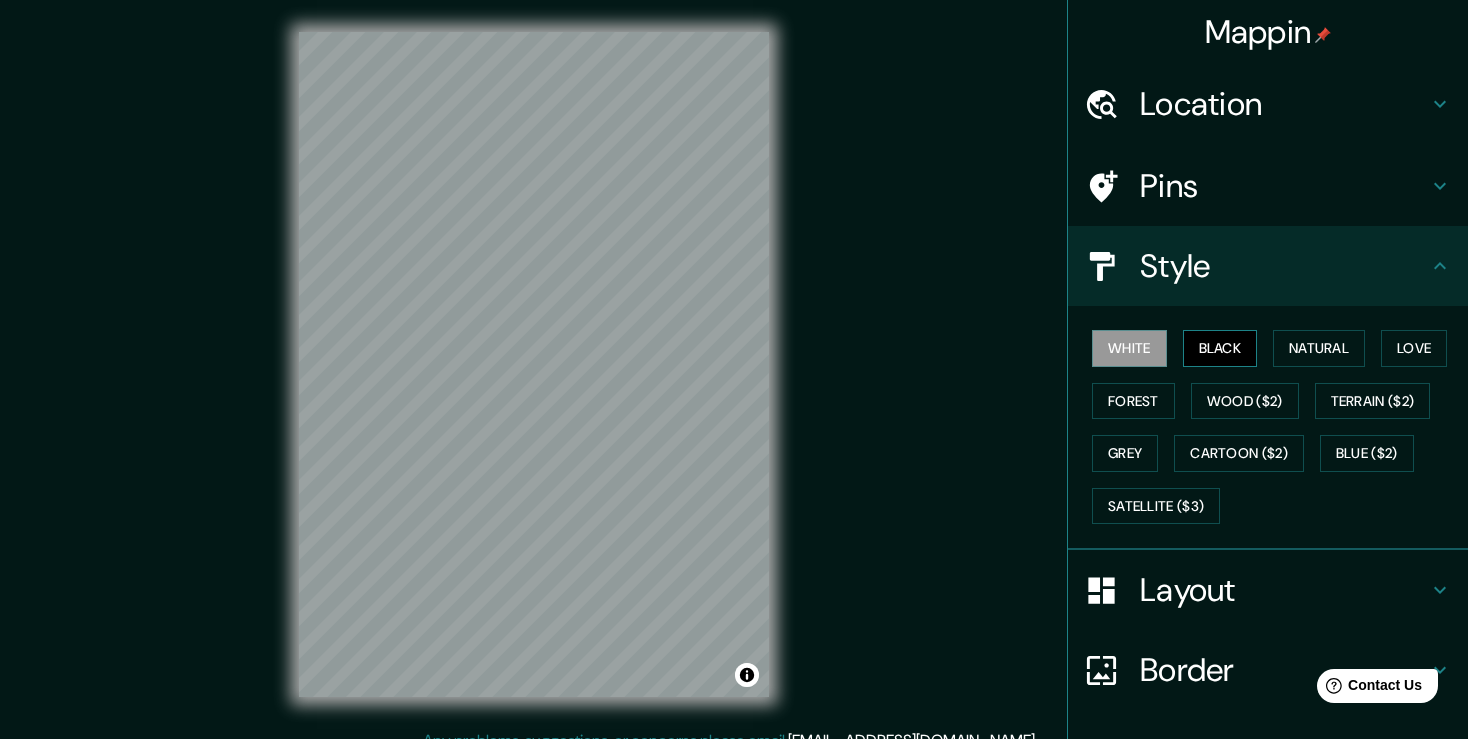 click on "Black" at bounding box center [1220, 348] 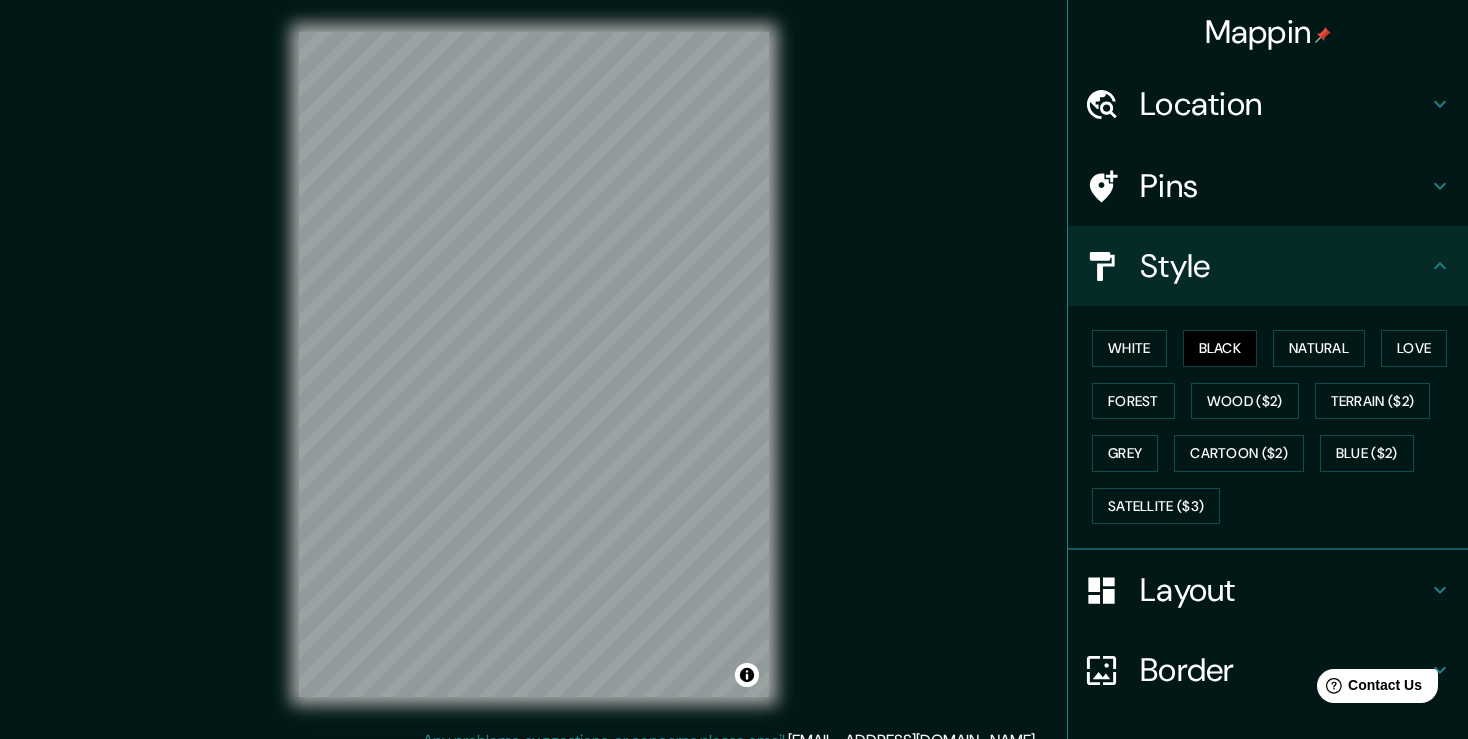 click on "White Black Natural Love Forest Wood ($2) Terrain ($2) Grey Cartoon ($2) Blue ($2) Satellite ($3)" at bounding box center (1276, 427) 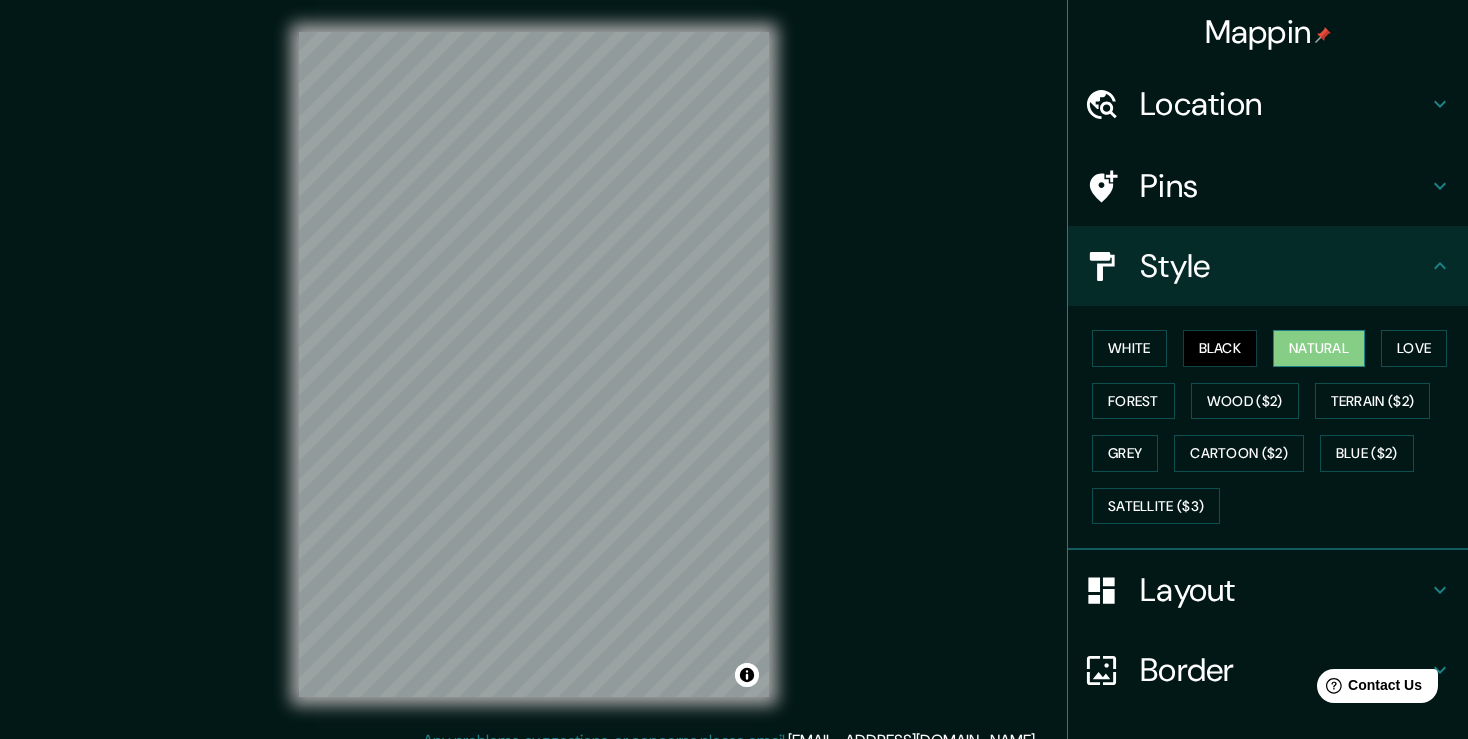 click on "Natural" at bounding box center [1319, 348] 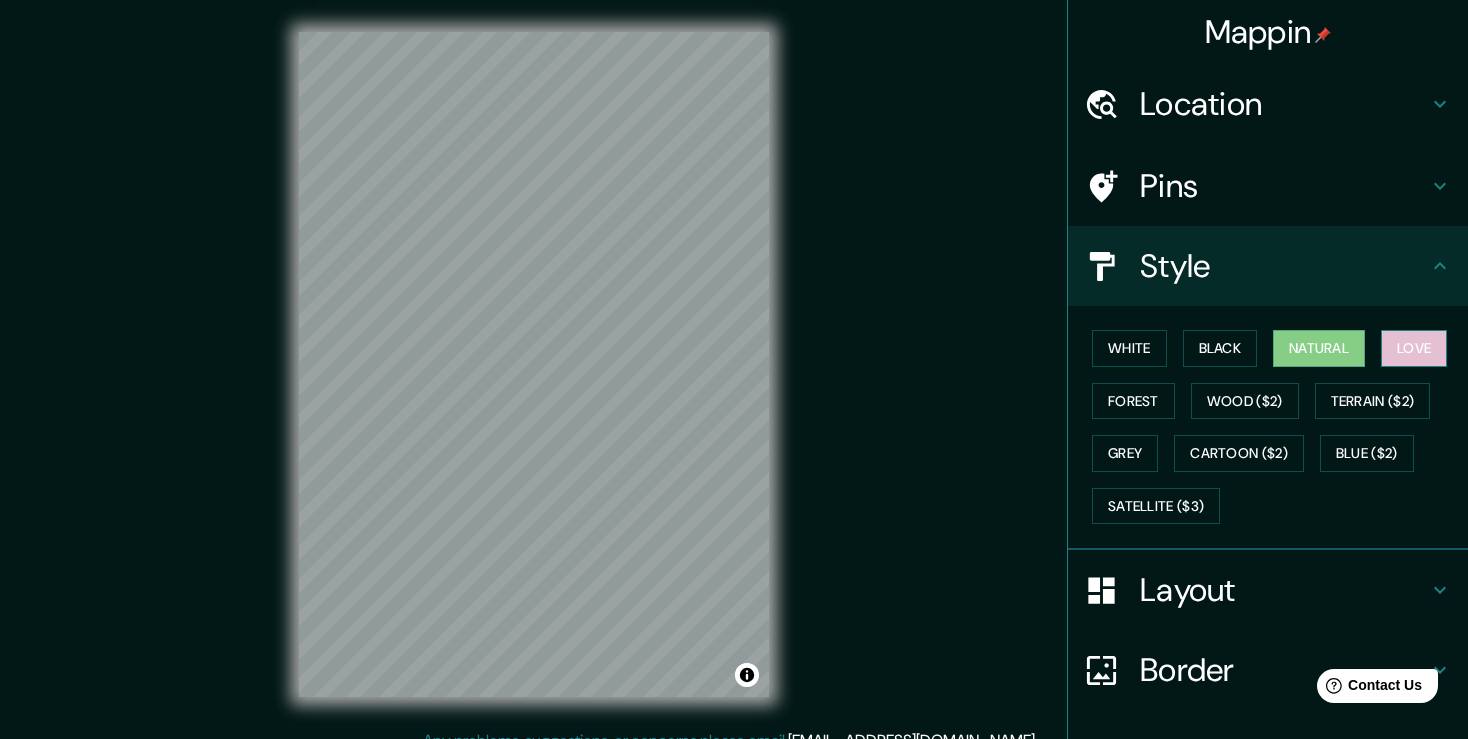click on "Love" at bounding box center [1414, 348] 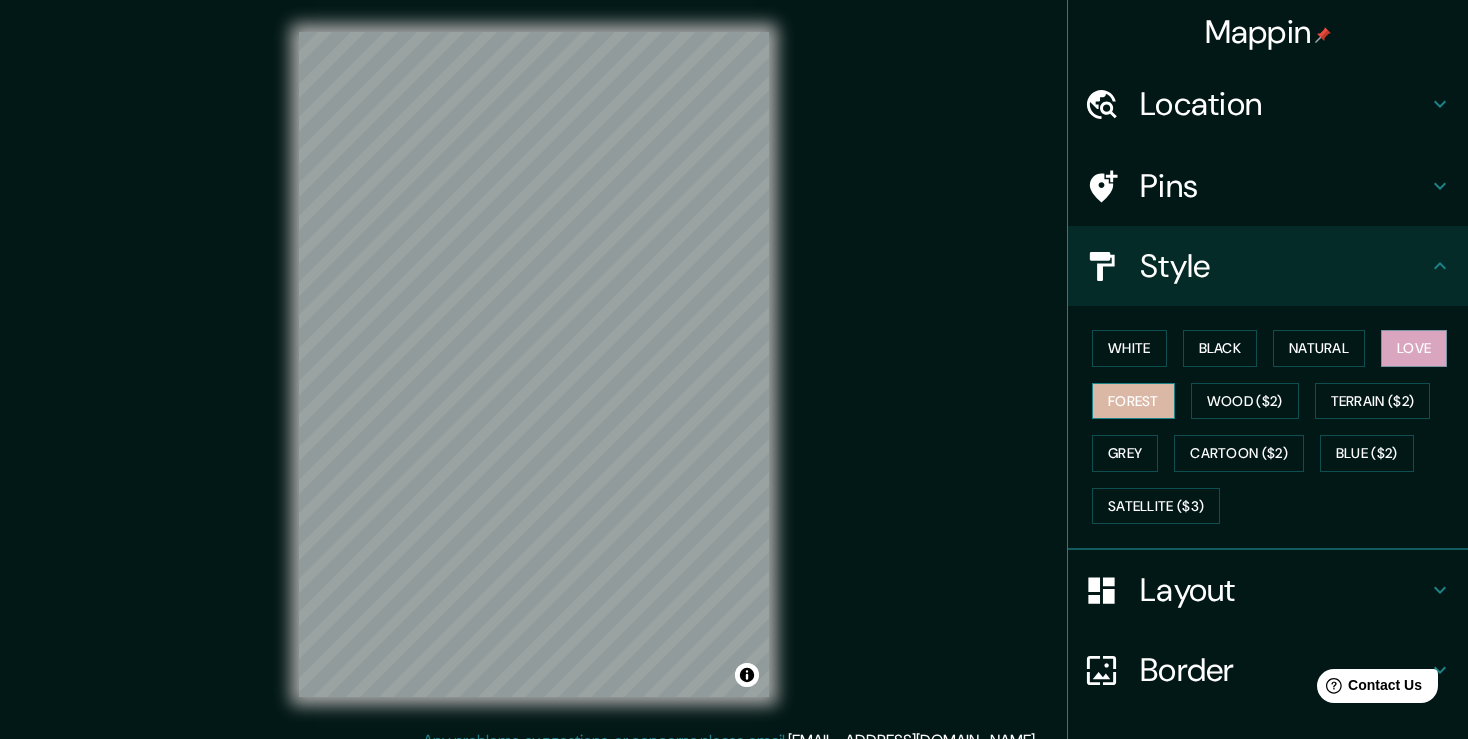 click on "Forest" at bounding box center (1133, 401) 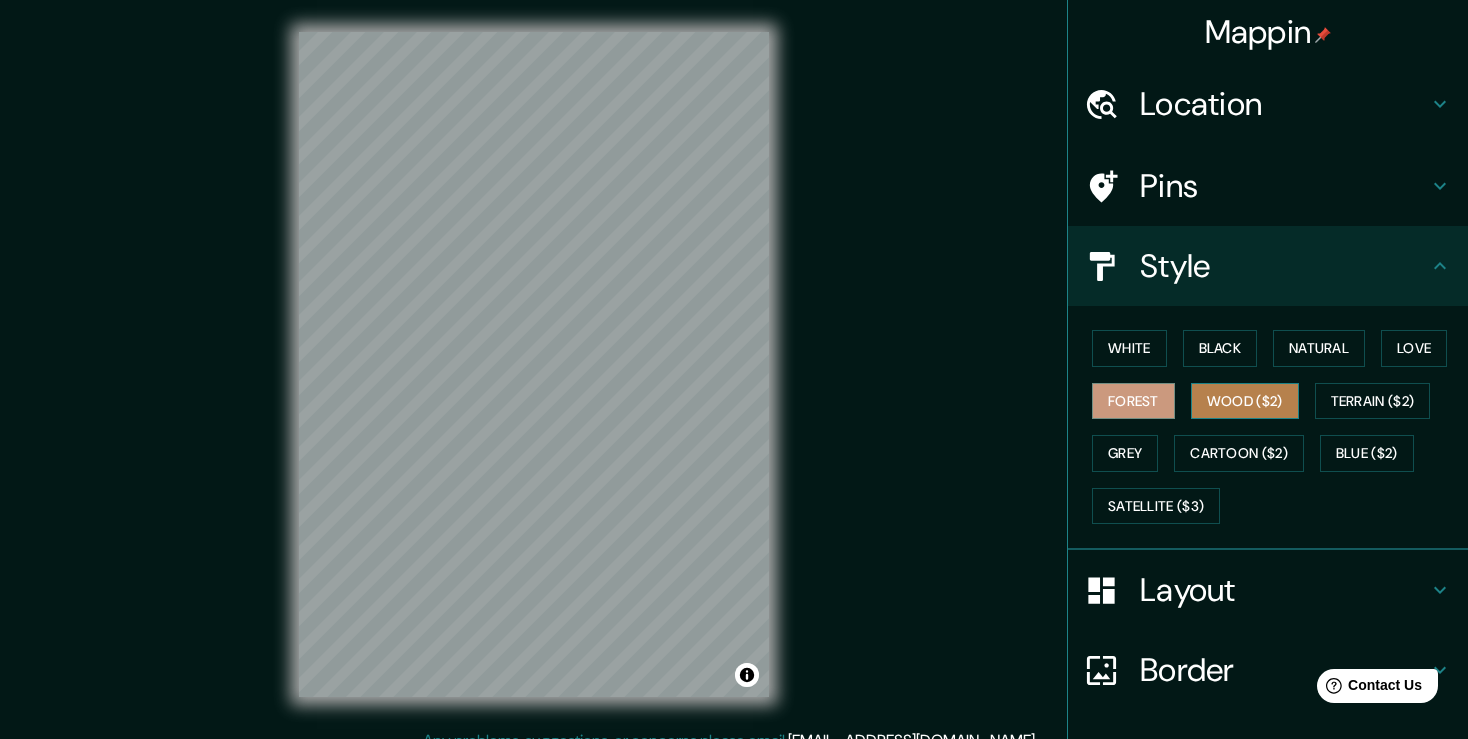 click on "Wood ($2)" at bounding box center [1245, 401] 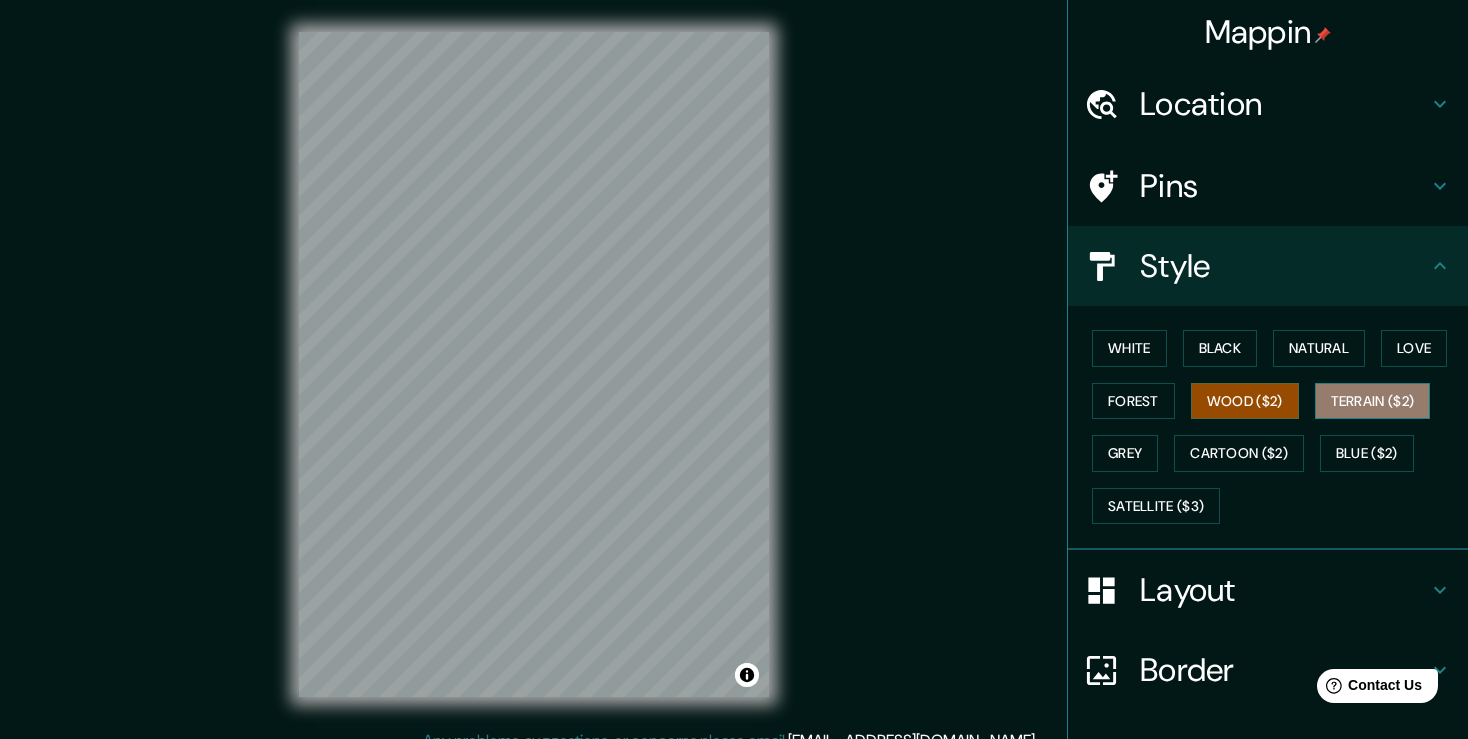 click on "Terrain ($2)" at bounding box center [1373, 401] 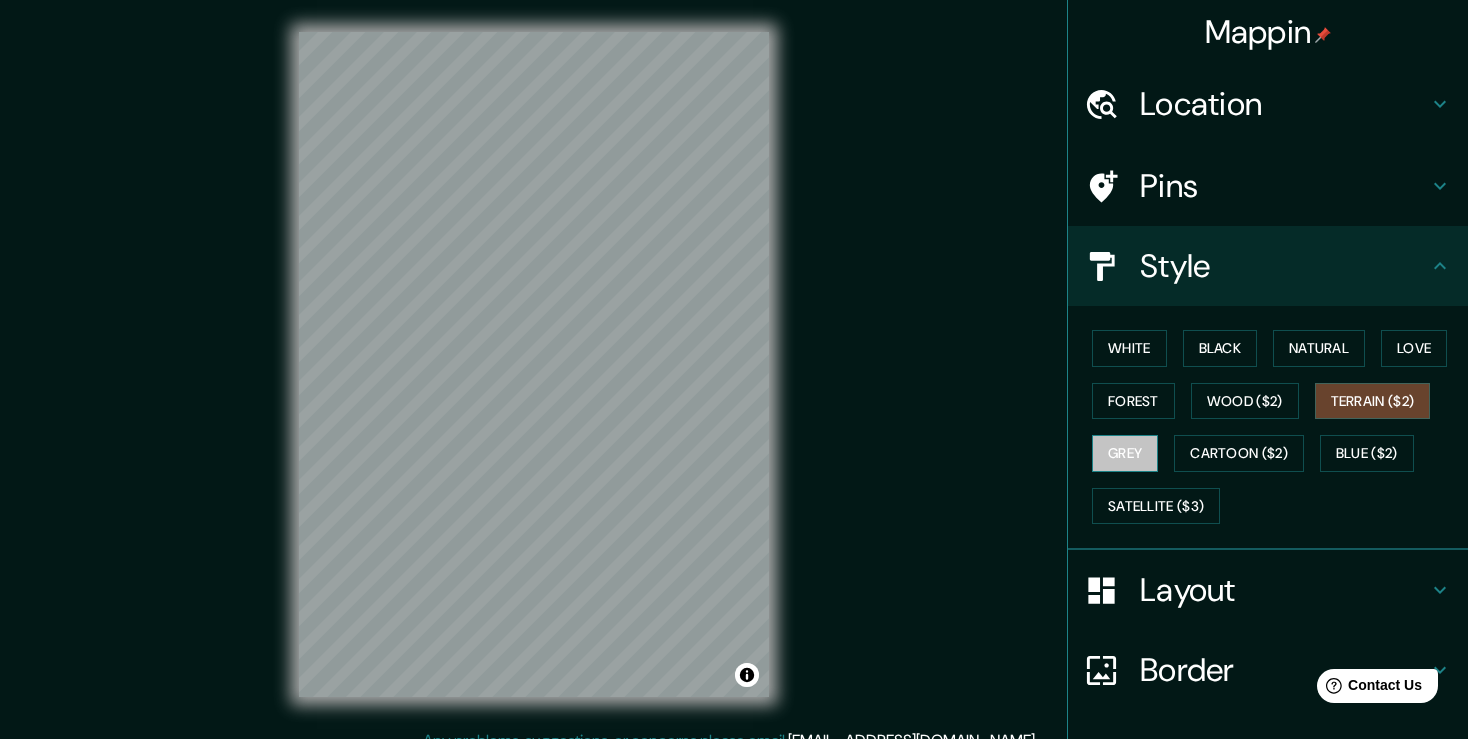 click on "Grey" at bounding box center [1125, 453] 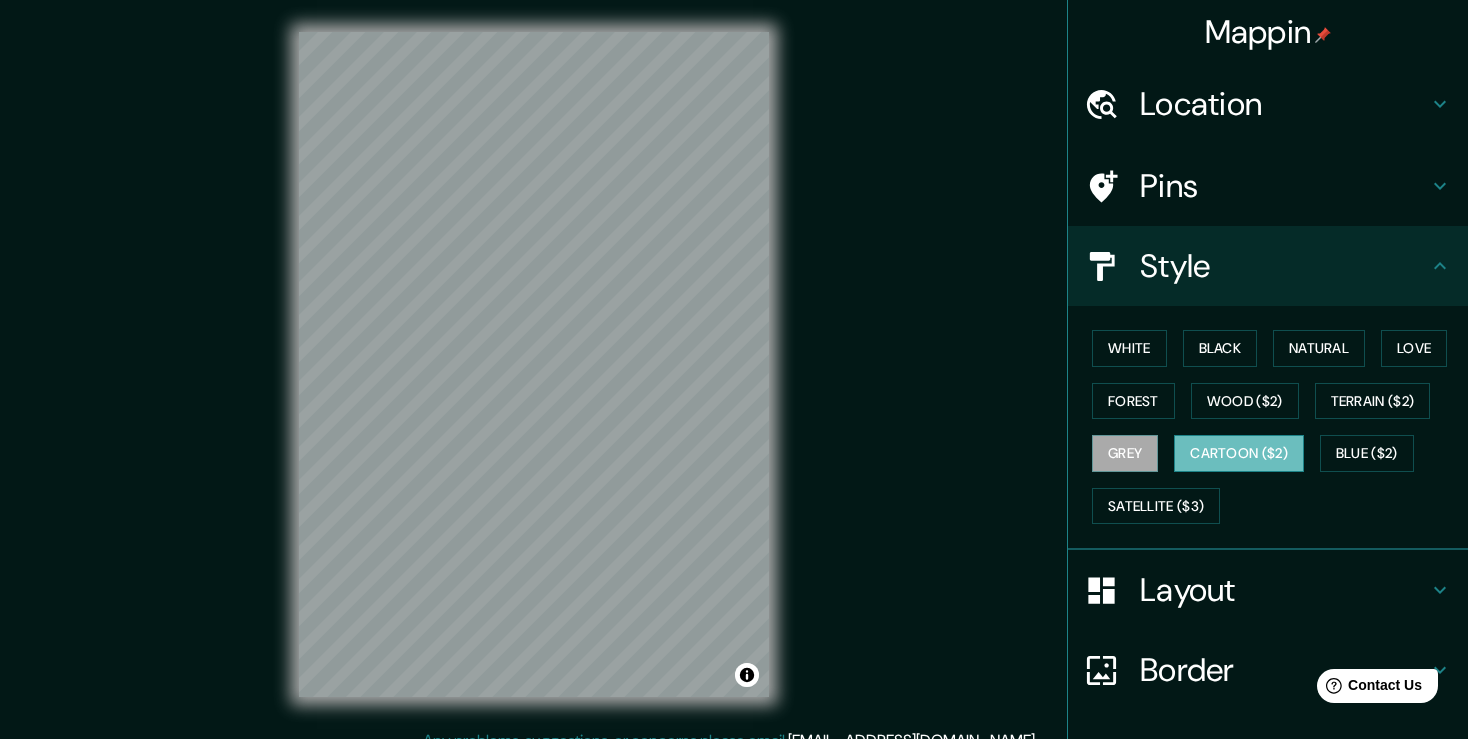 click on "Cartoon ($2)" at bounding box center [1239, 453] 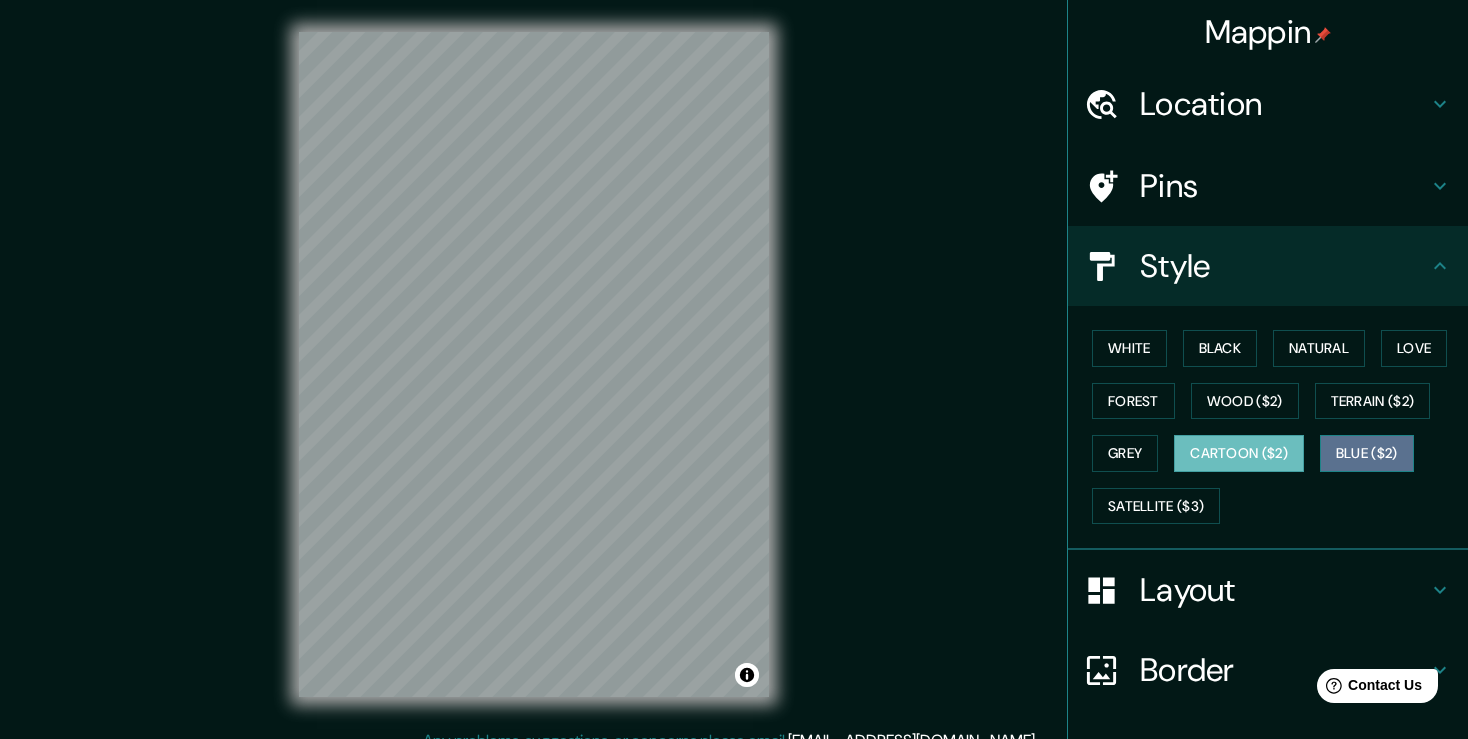 click on "Blue ($2)" at bounding box center [1367, 453] 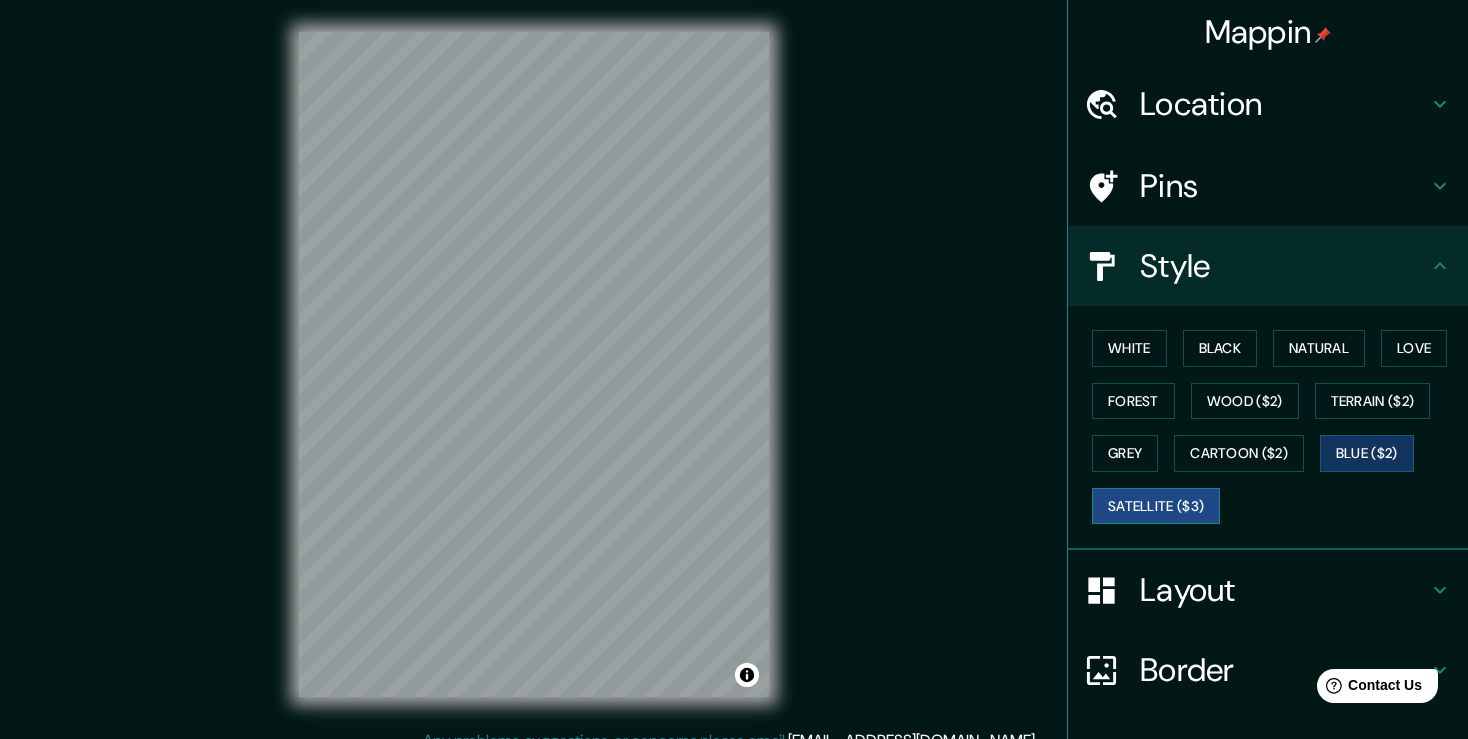 click on "Satellite ($3)" at bounding box center [1156, 506] 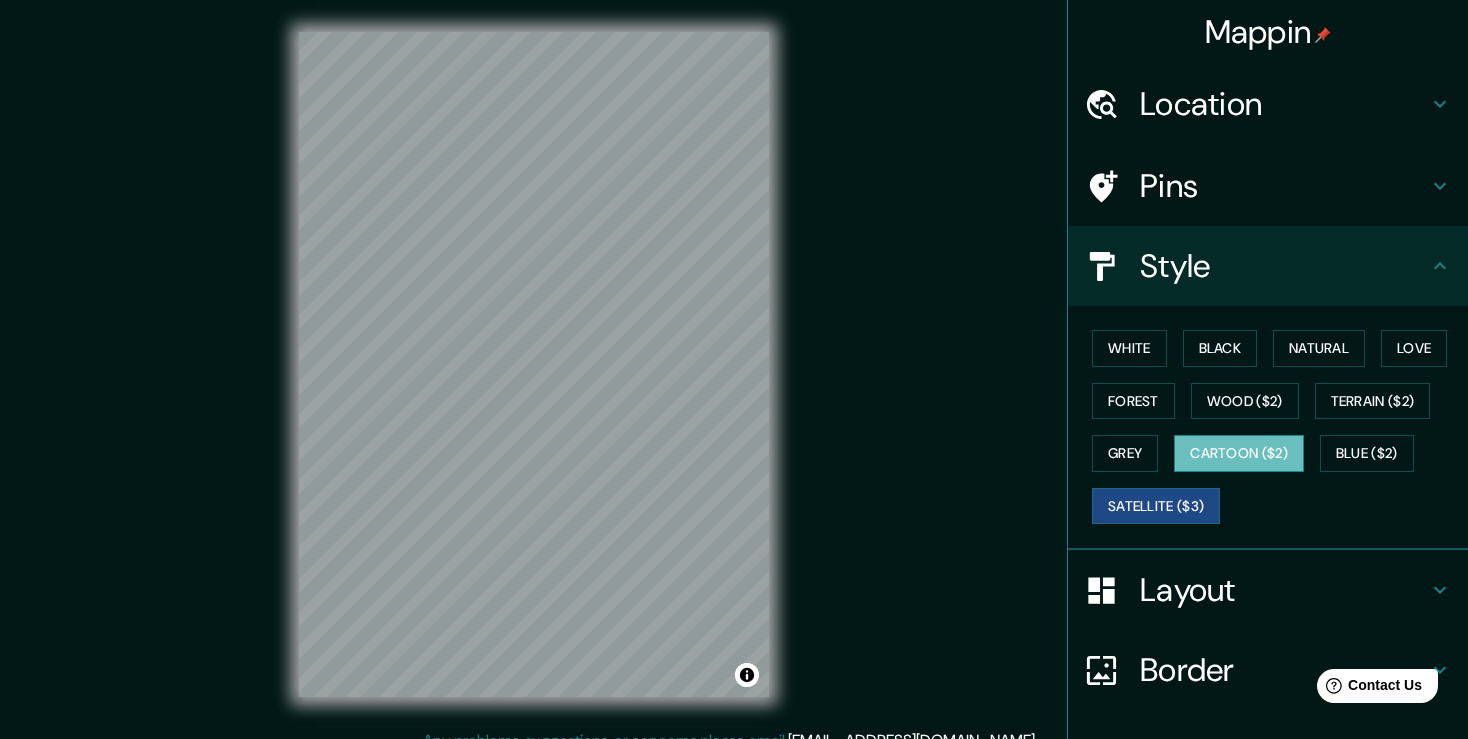 click on "Cartoon ($2)" at bounding box center [1239, 453] 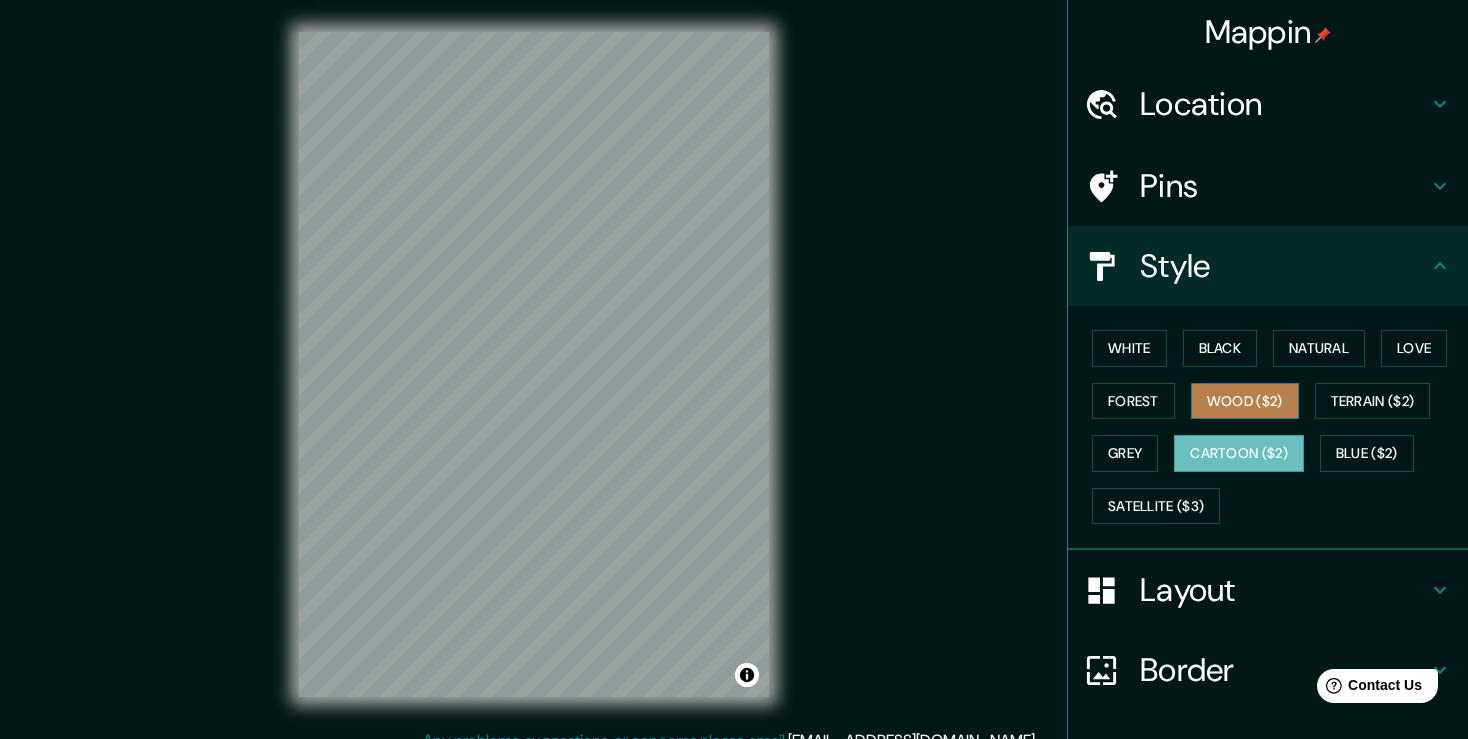click on "Wood ($2)" at bounding box center (1245, 401) 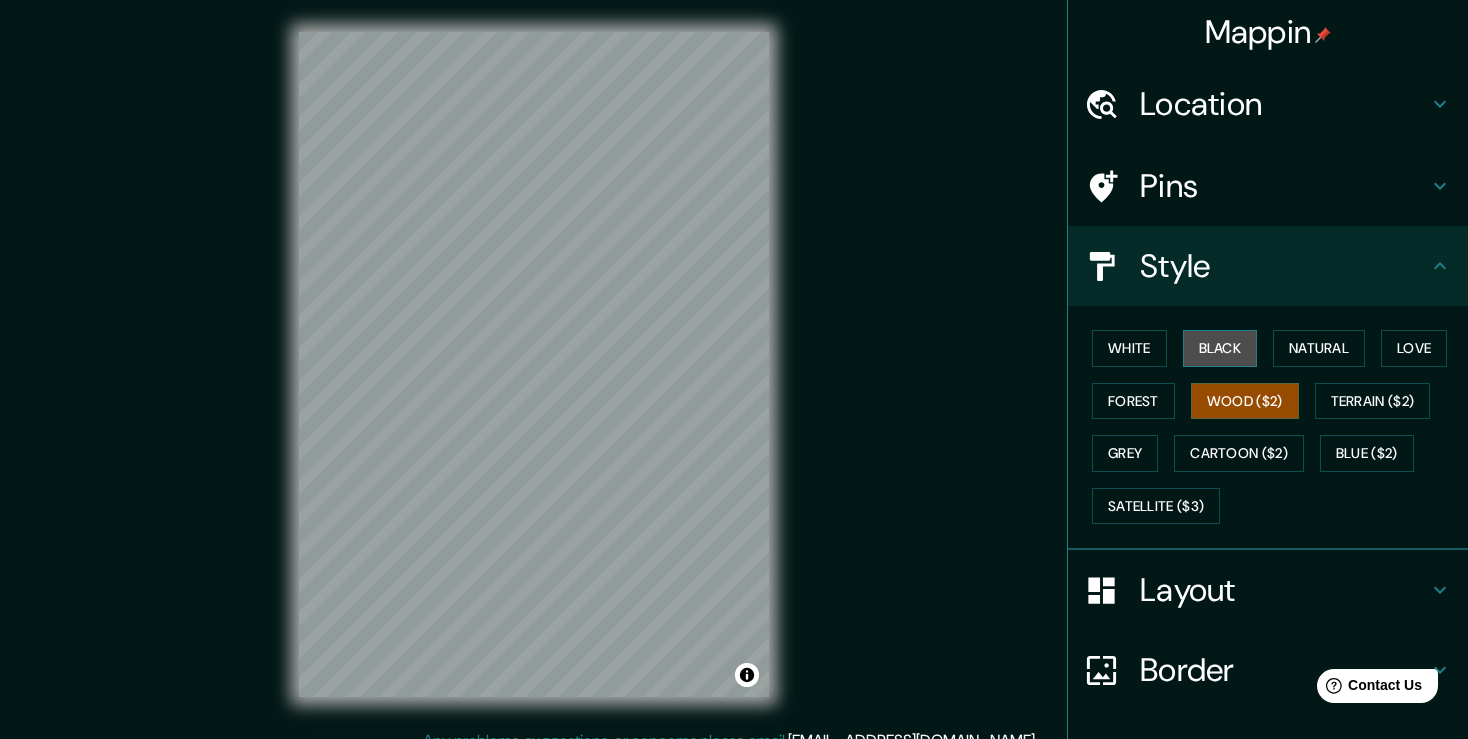 click on "Black" at bounding box center [1220, 348] 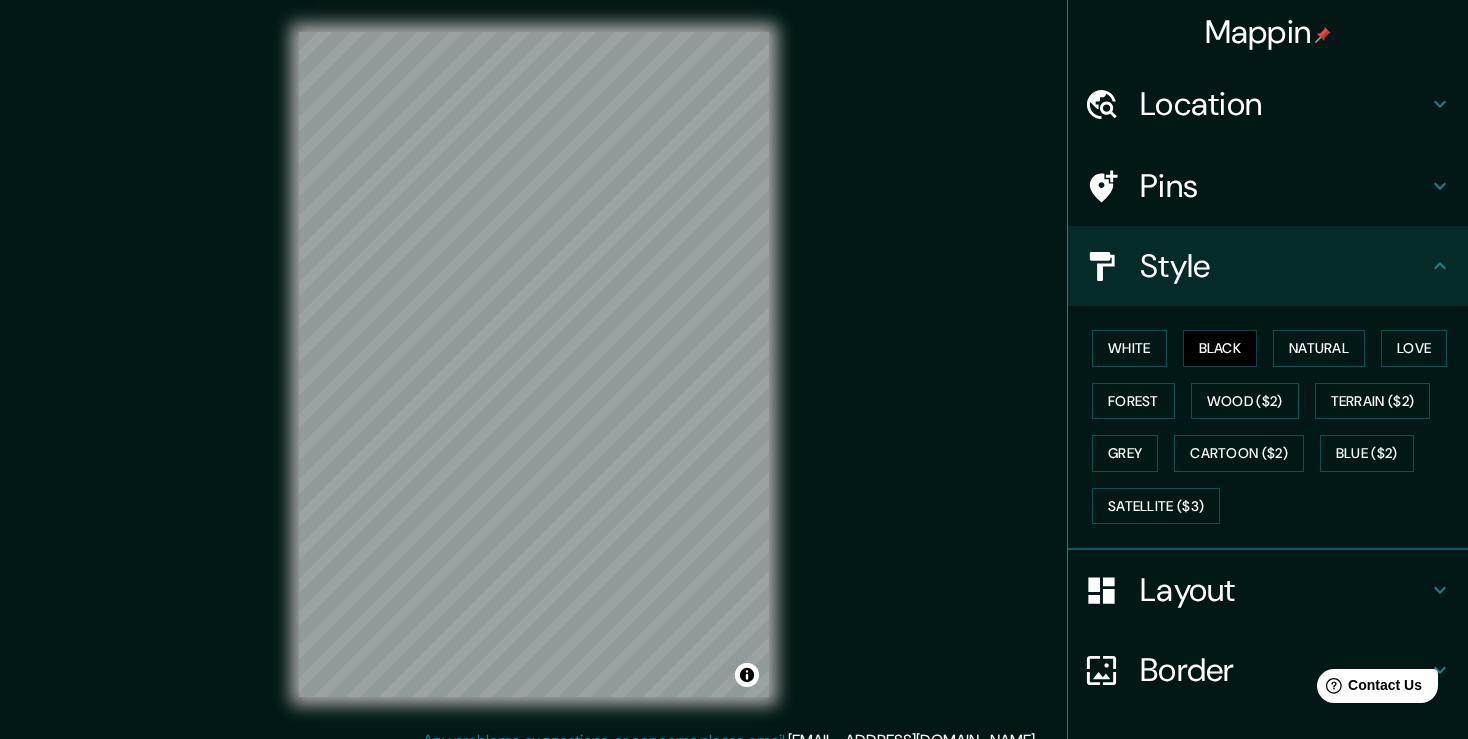 click on "White Black Natural Love Forest Wood ($2) Terrain ($2) Grey Cartoon ($2) Blue ($2) Satellite ($3)" at bounding box center [1276, 427] 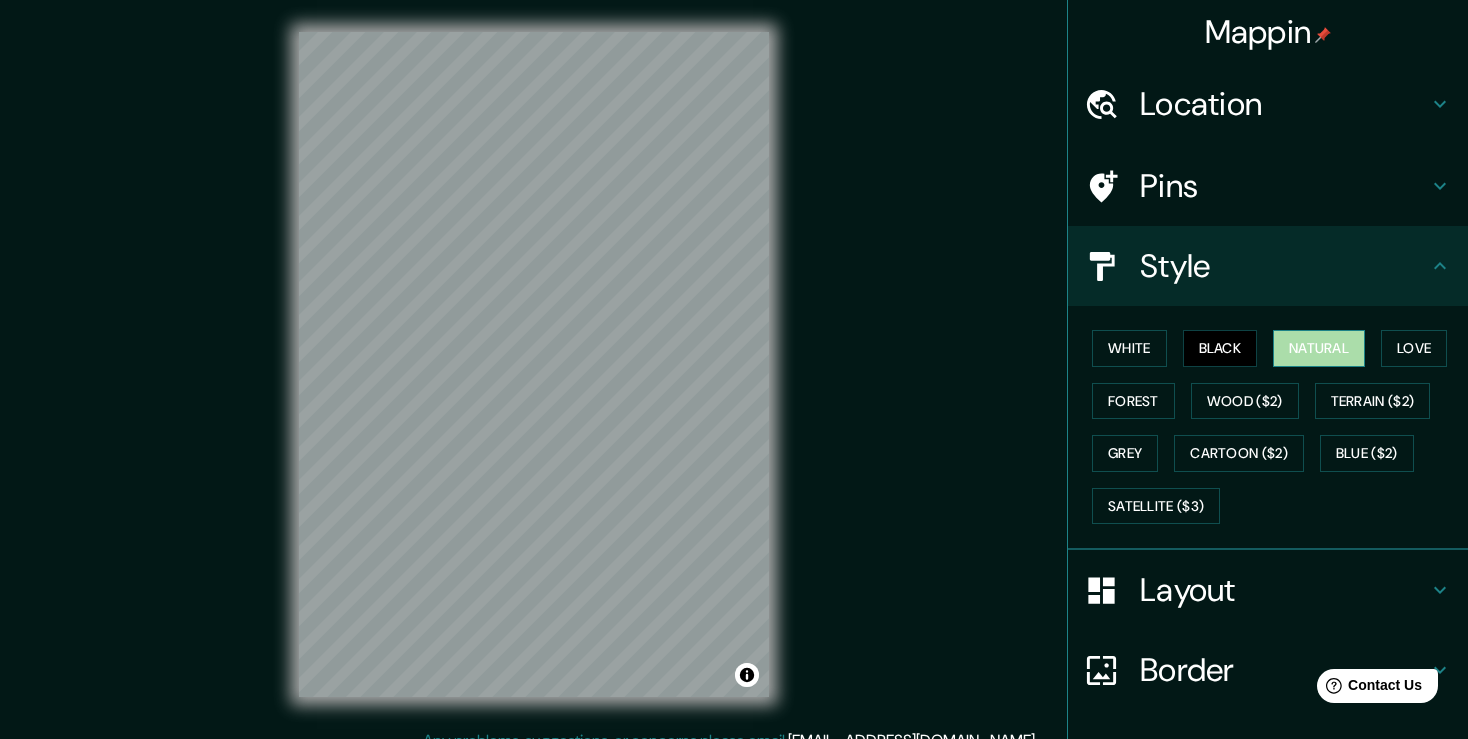 click on "Natural" at bounding box center (1319, 348) 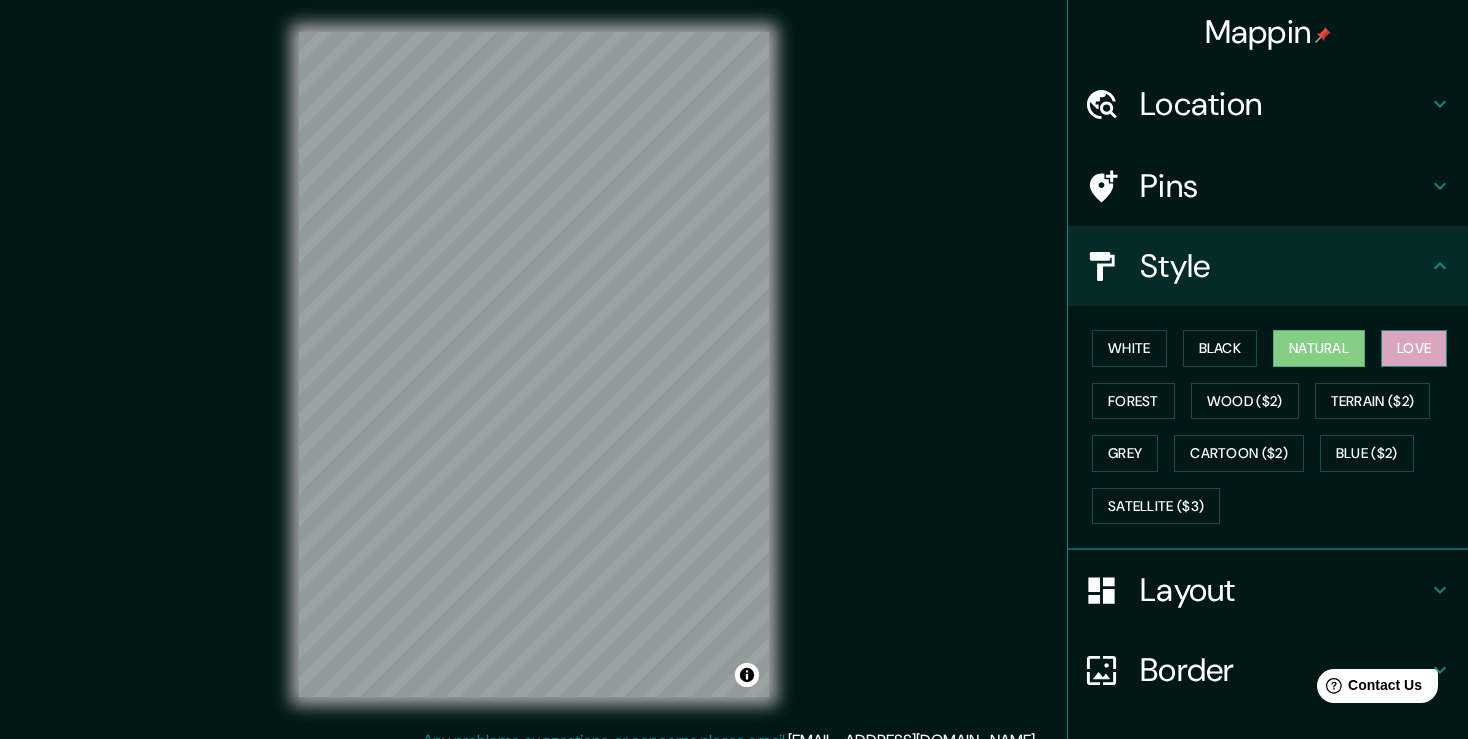 click on "Love" at bounding box center [1414, 348] 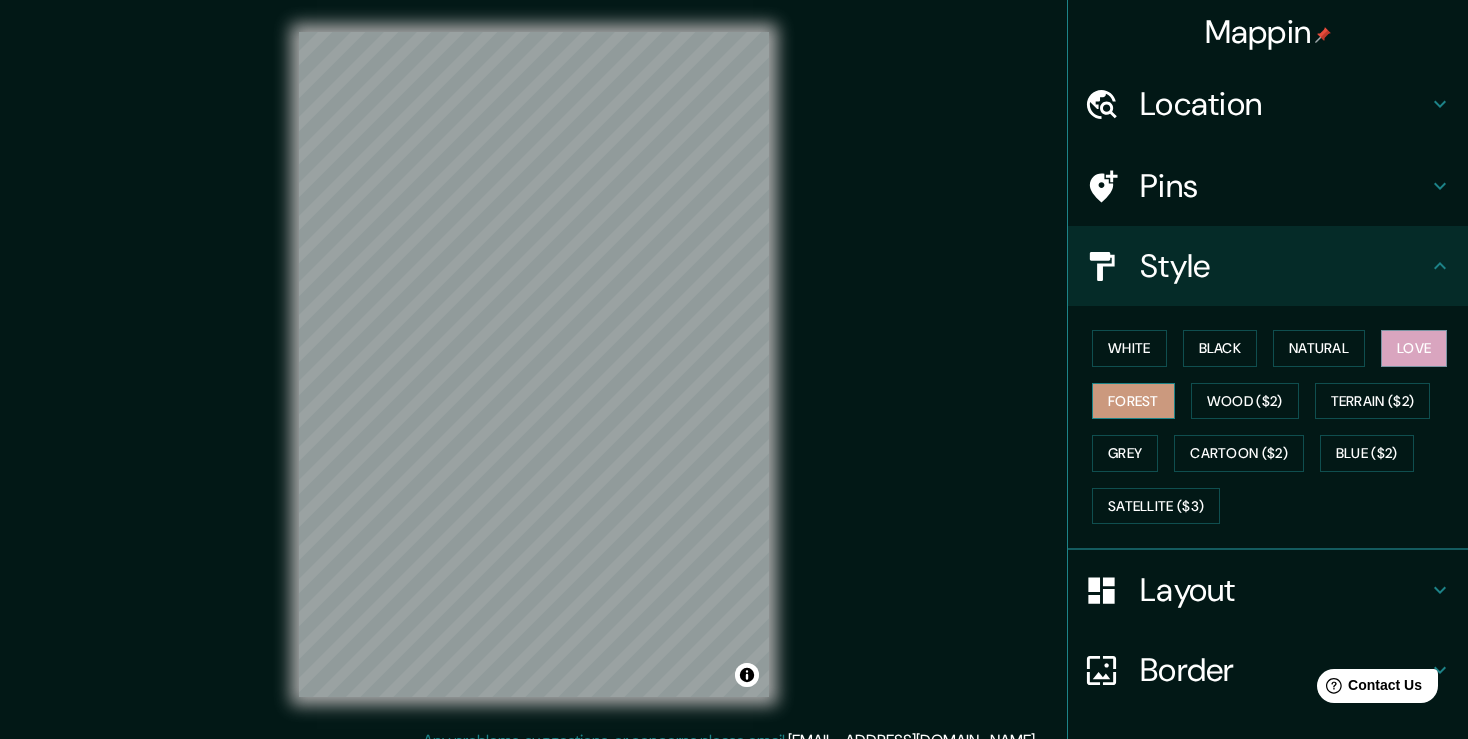 click on "Forest" at bounding box center (1133, 401) 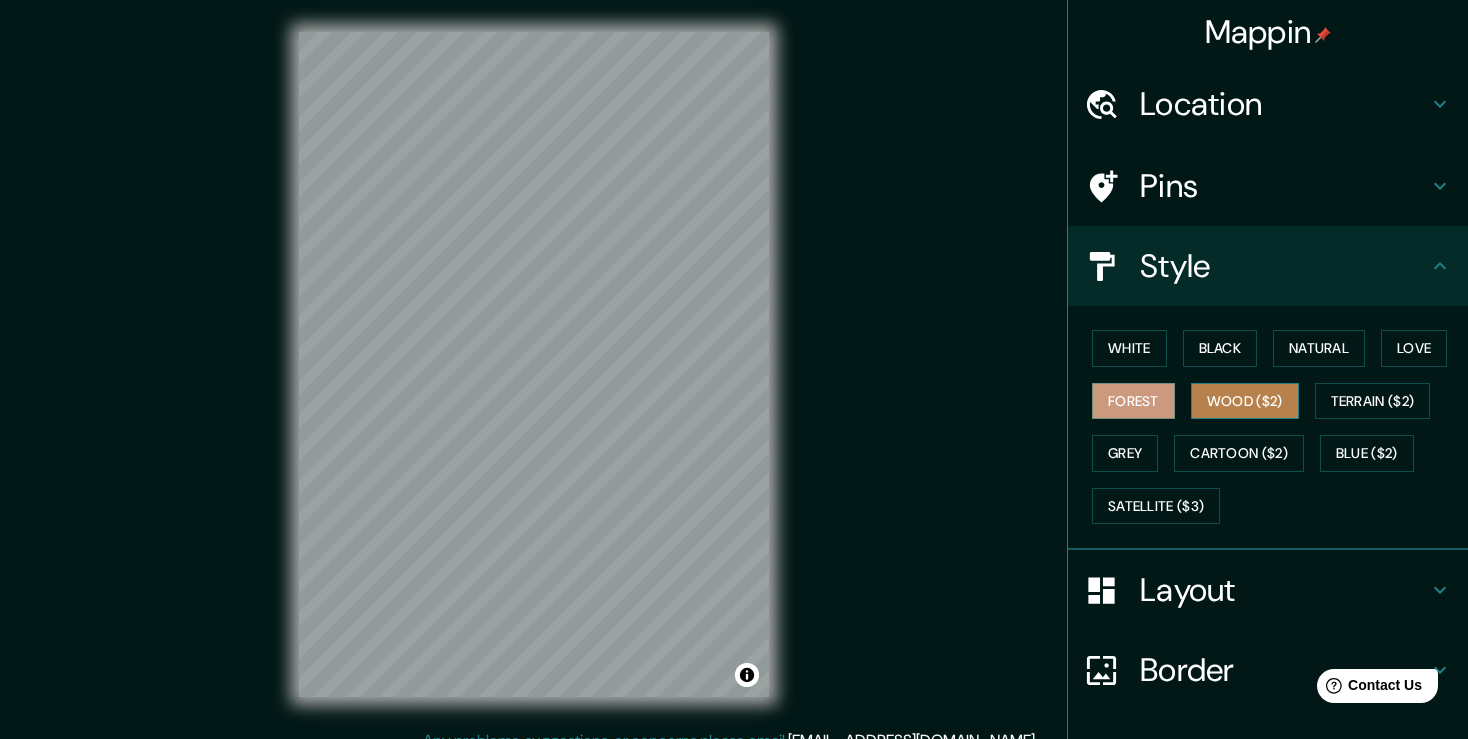 click on "Wood ($2)" at bounding box center (1245, 401) 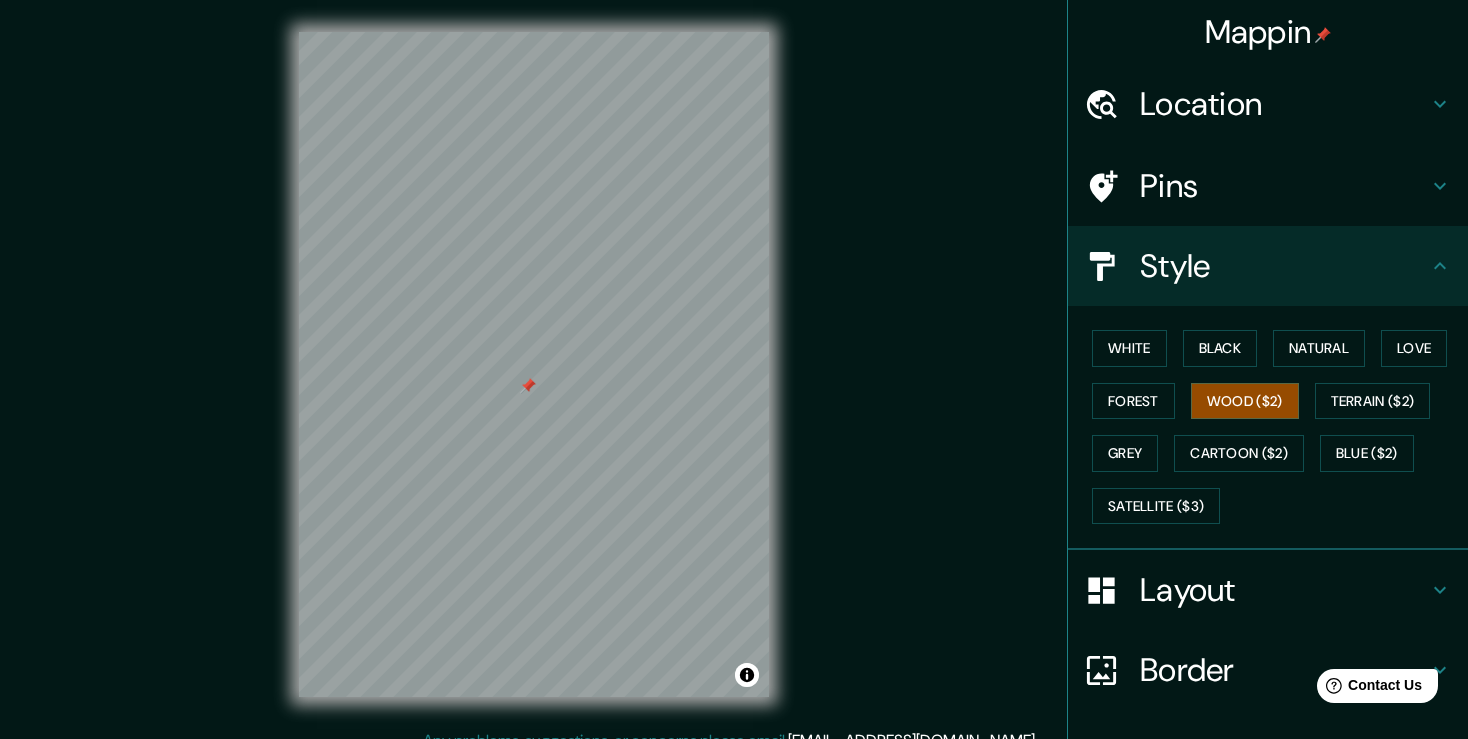 drag, startPoint x: 530, startPoint y: 386, endPoint x: 686, endPoint y: 301, distance: 177.65416 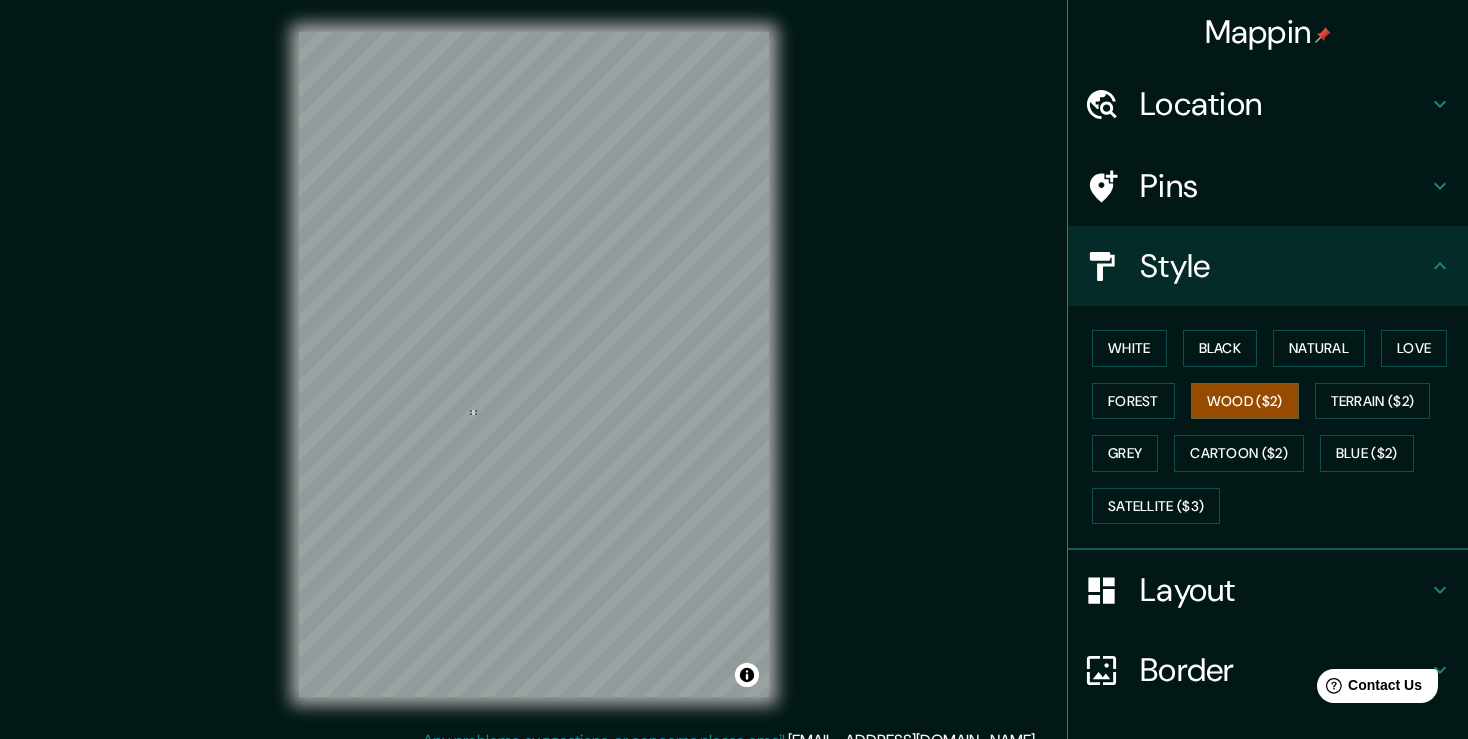 click on "© Mapbox   © OpenStreetMap   Improve this map" at bounding box center [534, 364] 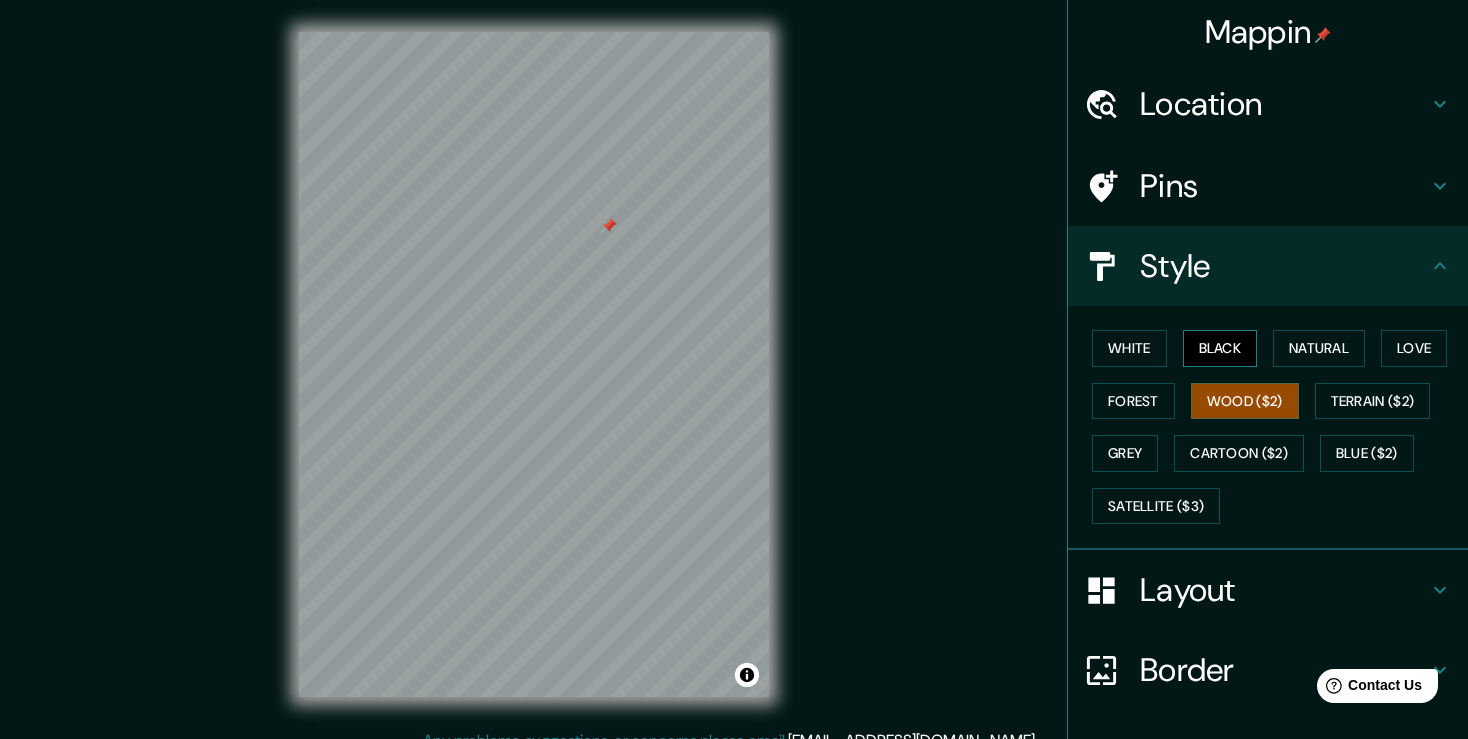 click on "Black" at bounding box center (1220, 348) 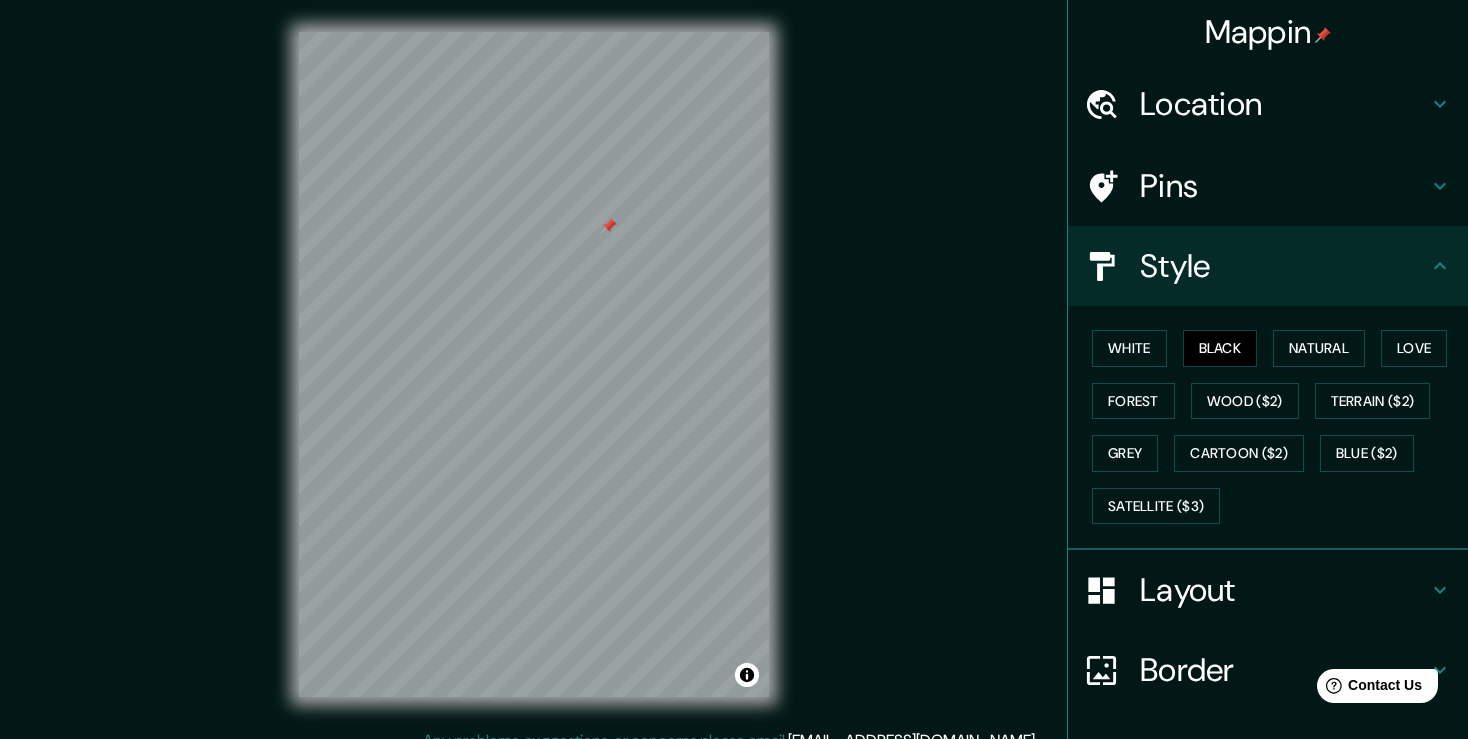 type 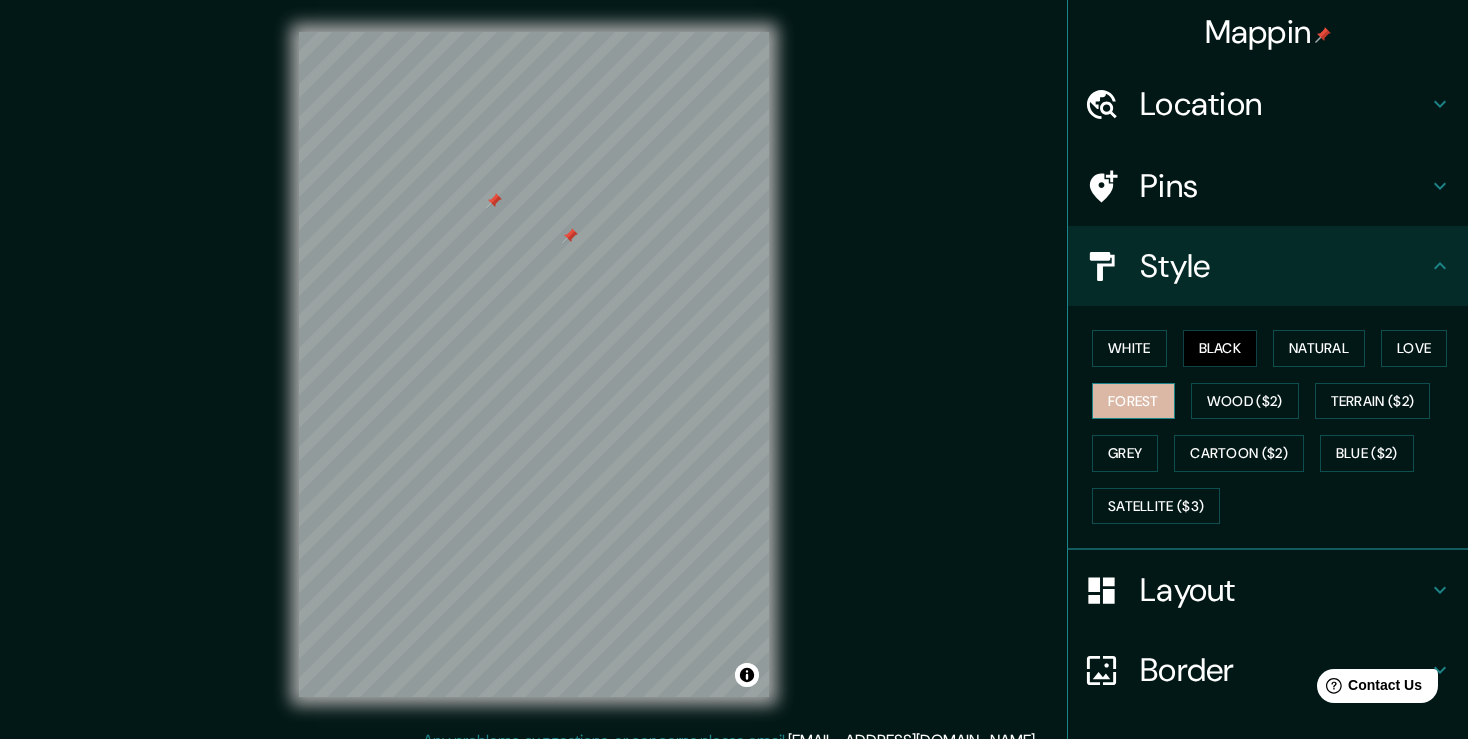 click on "Forest" at bounding box center (1133, 401) 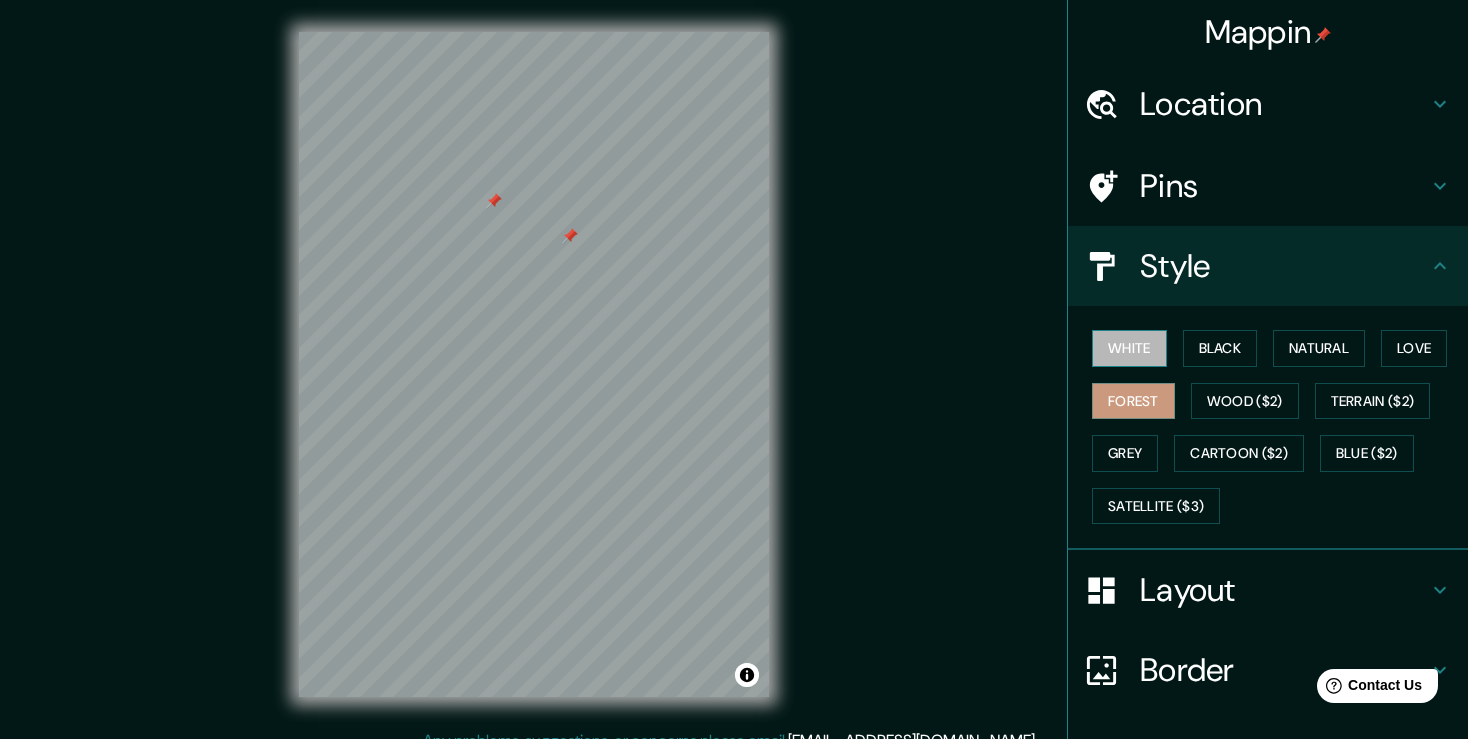 click on "White" at bounding box center [1129, 348] 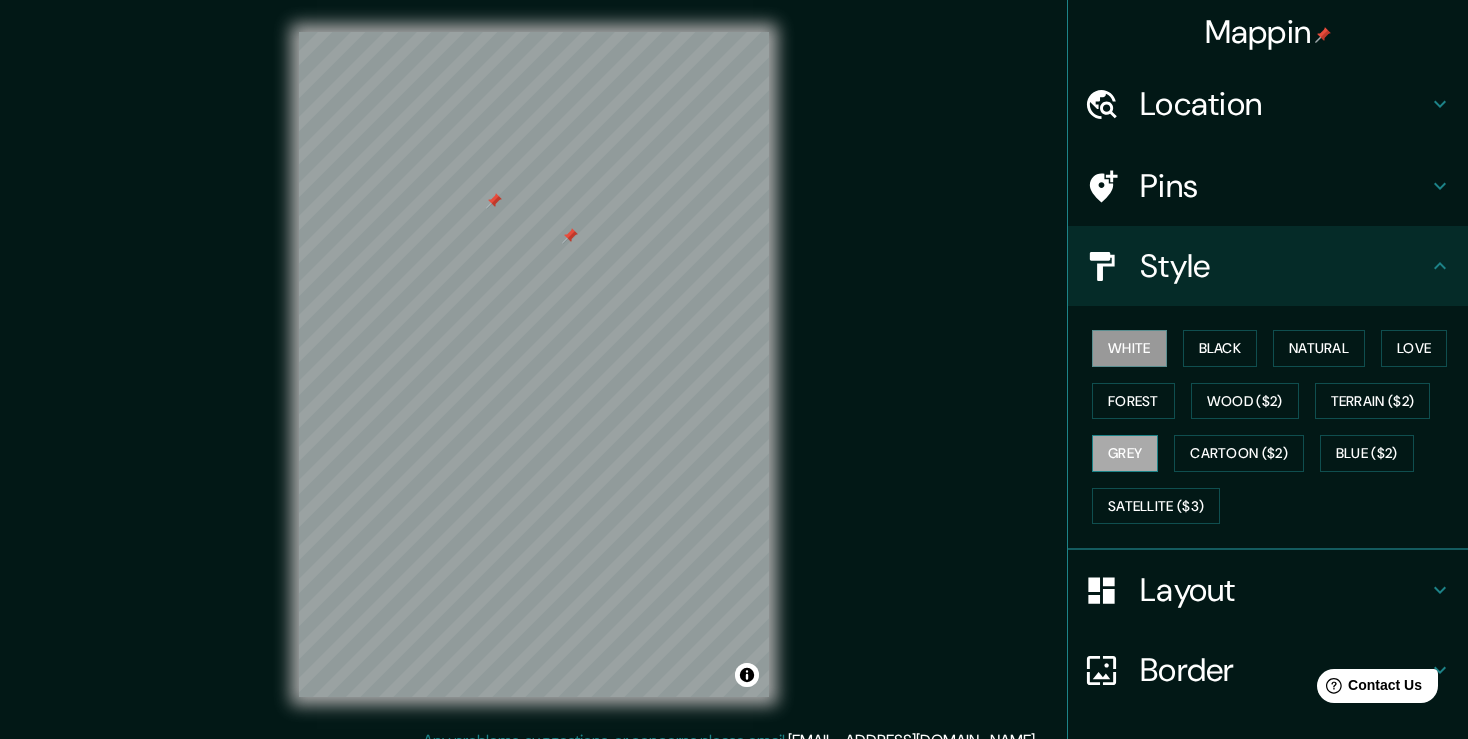 click on "Grey" at bounding box center [1125, 453] 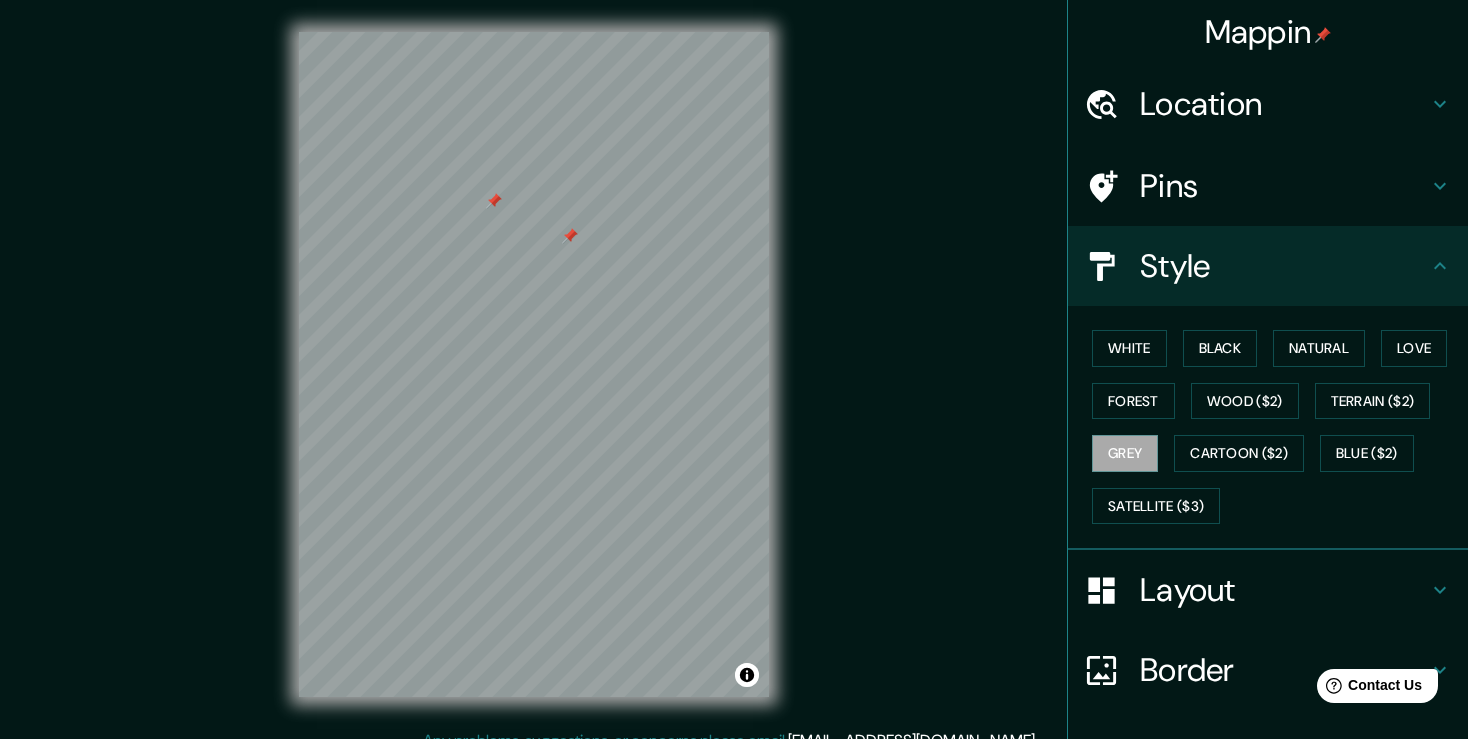 click on "Pins" at bounding box center (1284, 186) 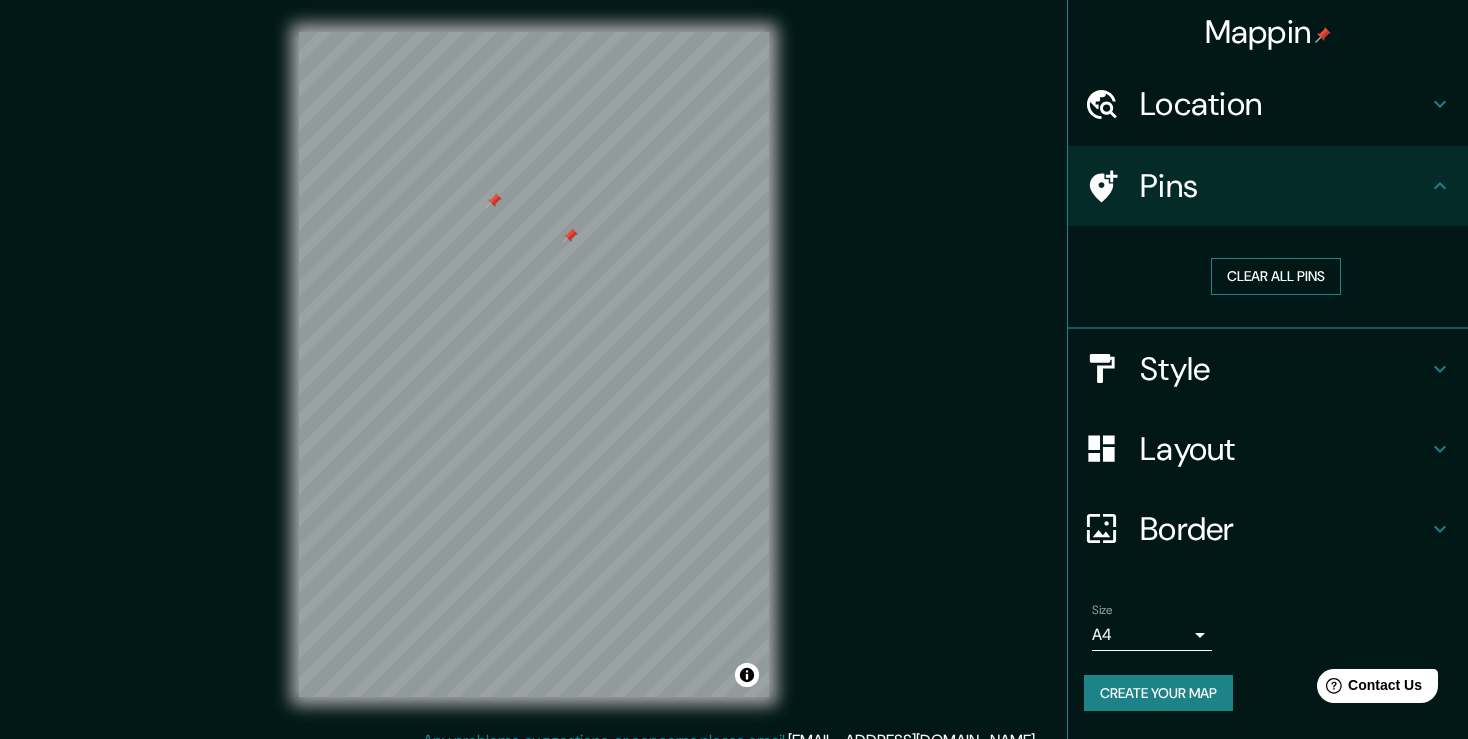click on "Clear all pins" at bounding box center [1276, 276] 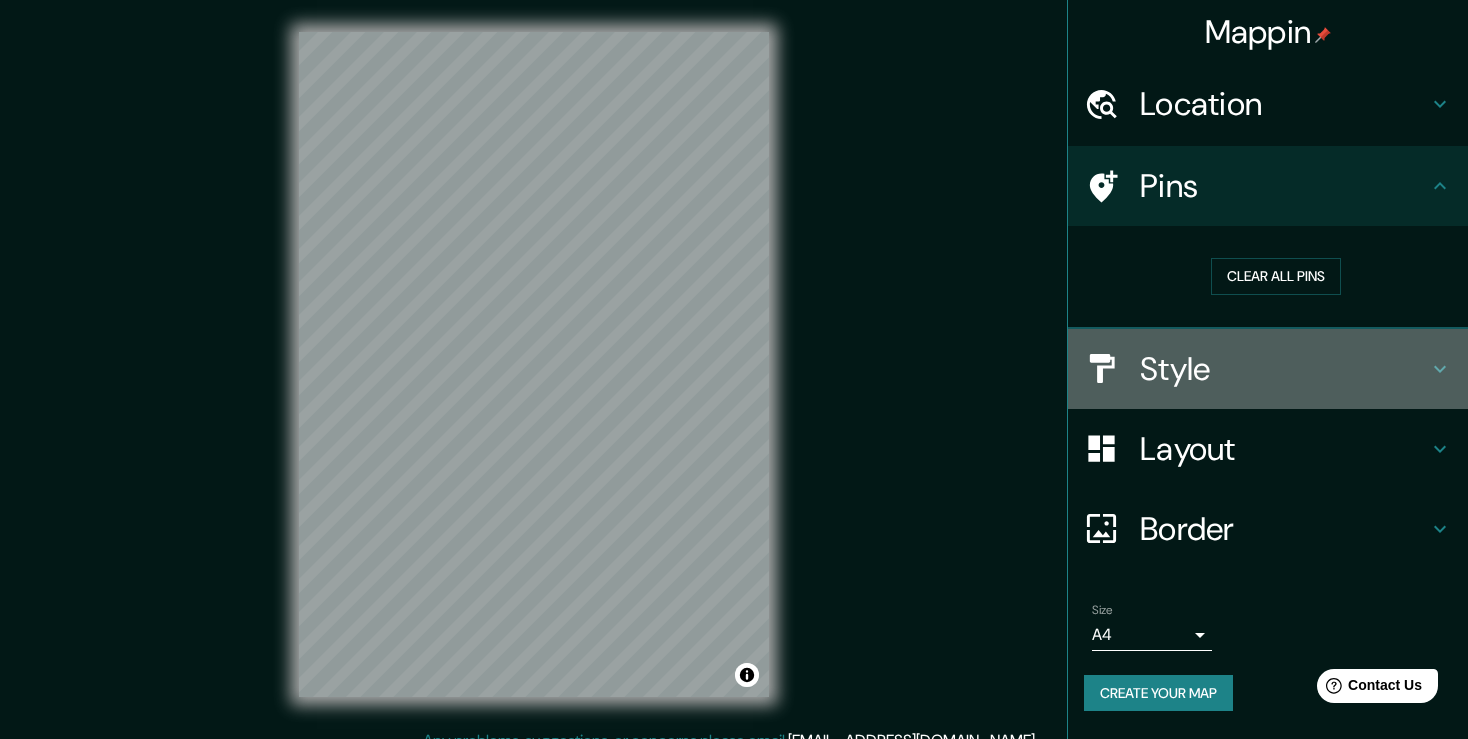 click on "Style" at bounding box center (1284, 369) 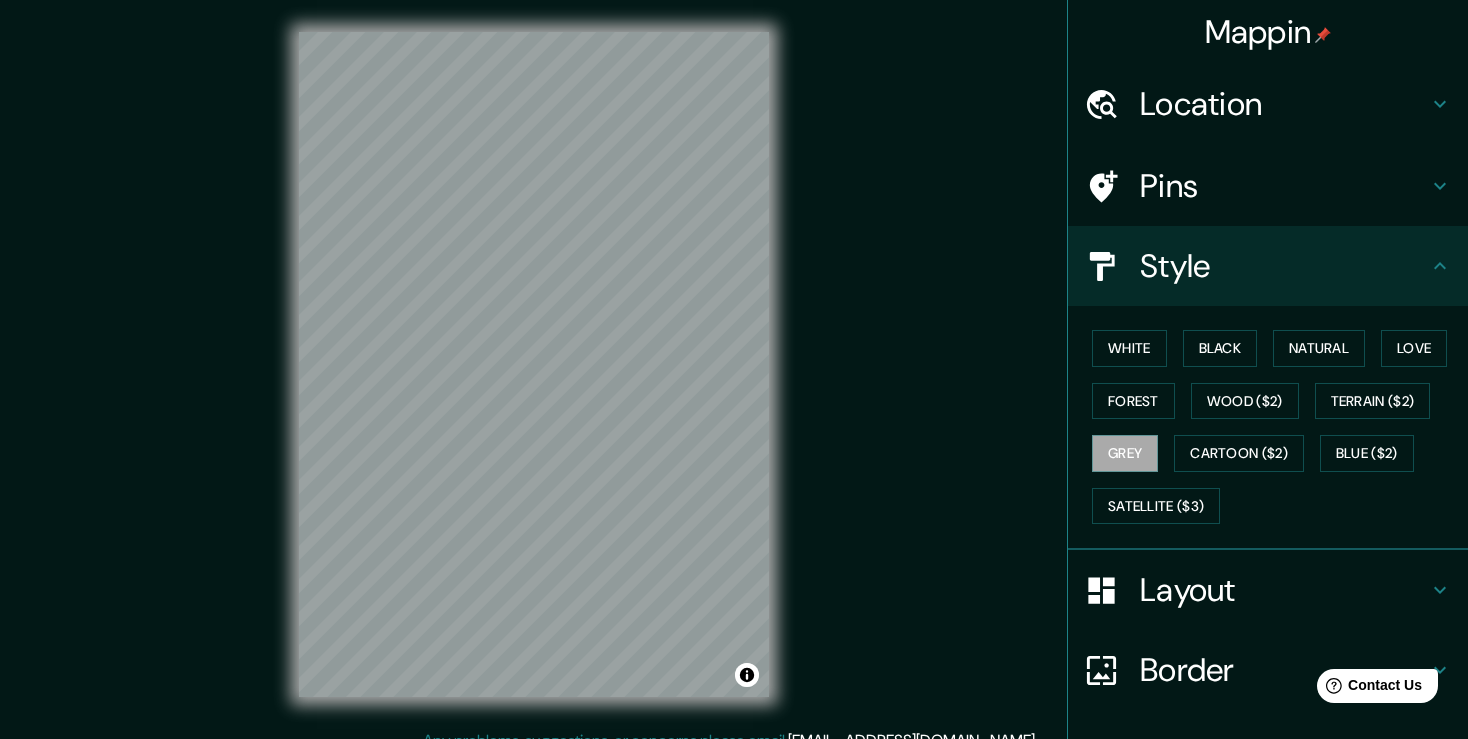 click on "Layout" at bounding box center [1284, 590] 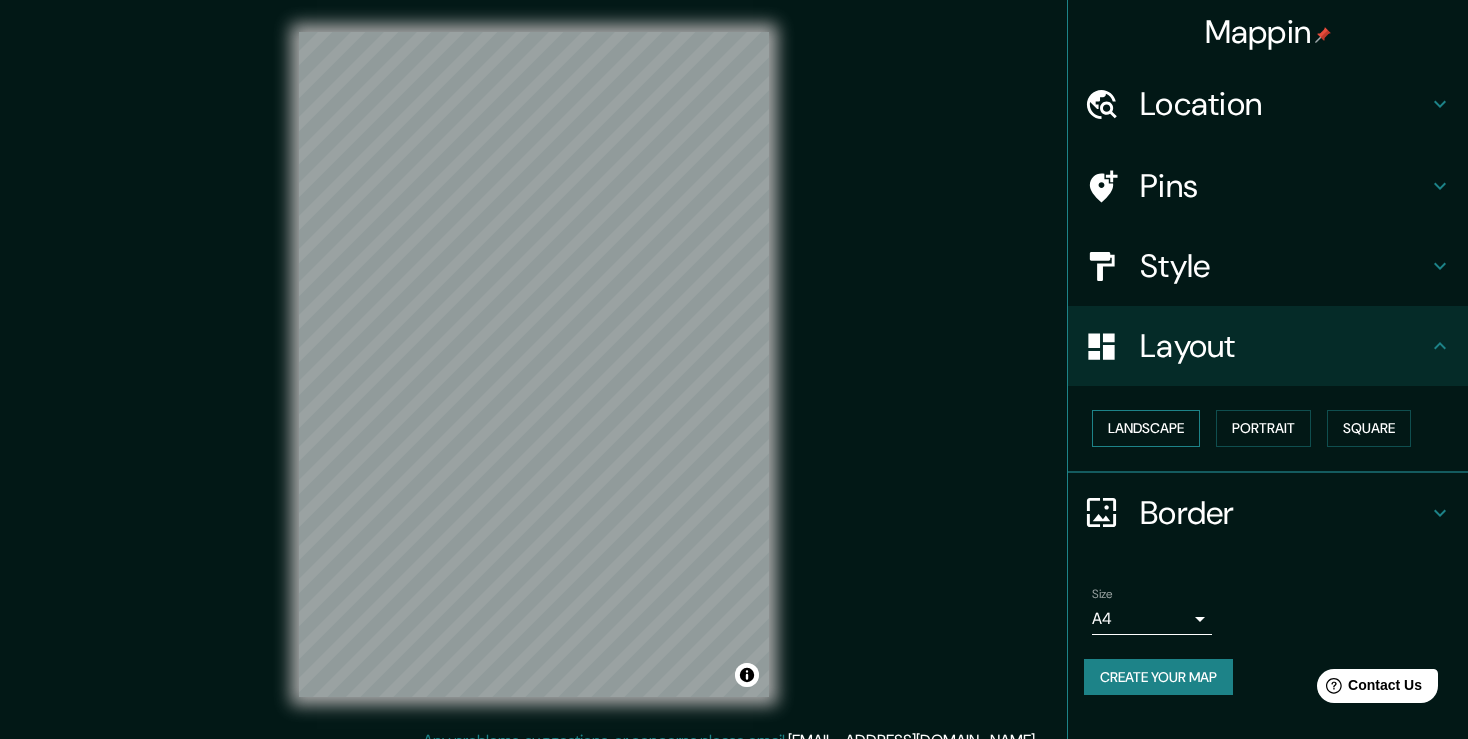 click on "Landscape" at bounding box center [1146, 428] 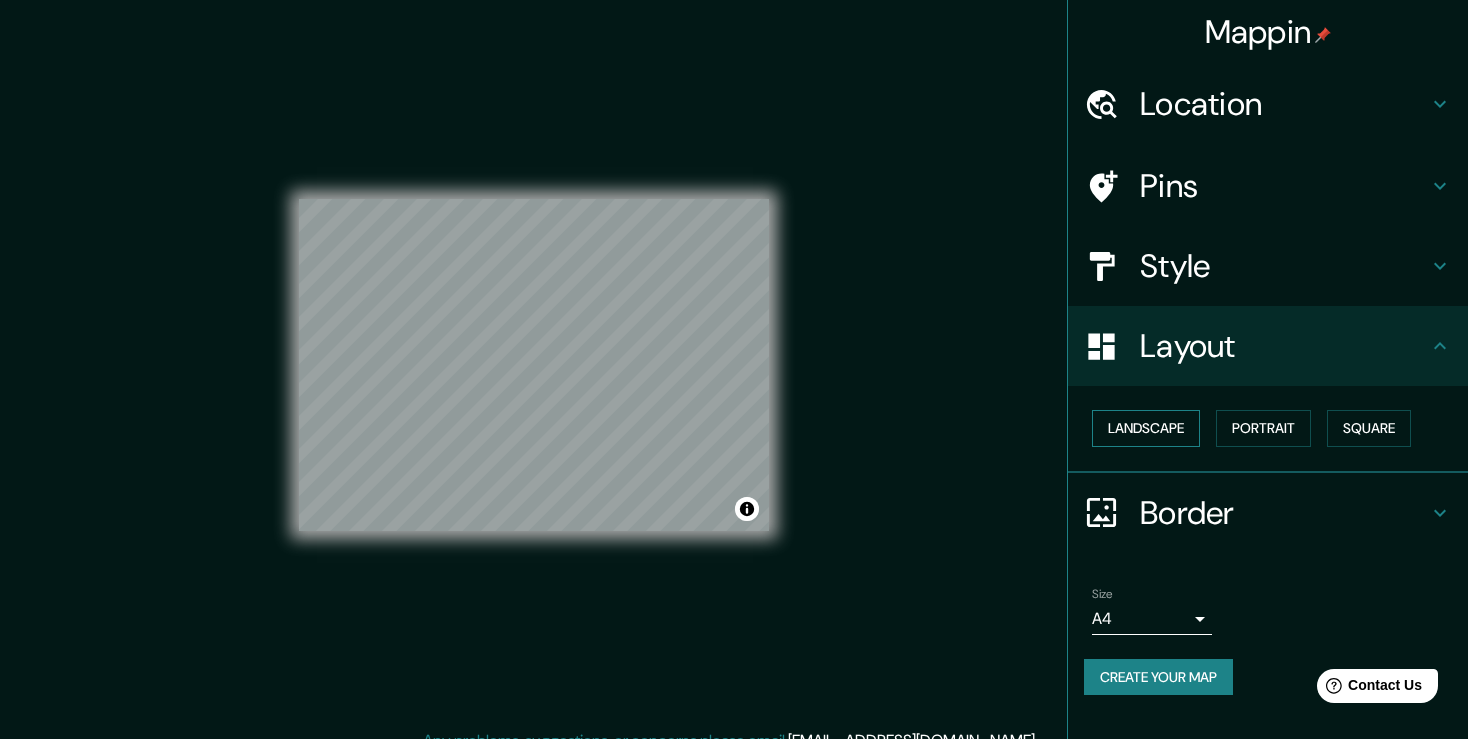 click on "Landscape" at bounding box center (1146, 428) 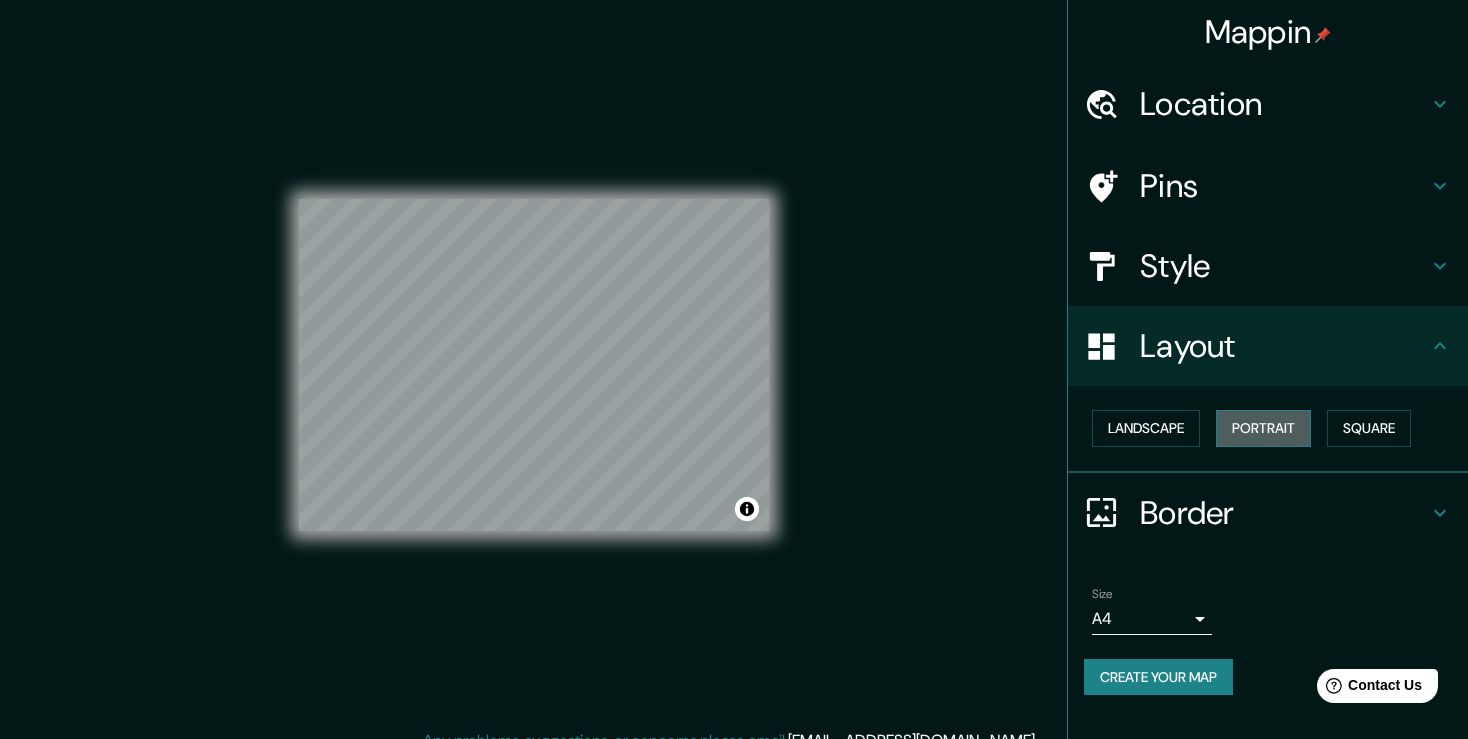 click on "Portrait" at bounding box center [1263, 428] 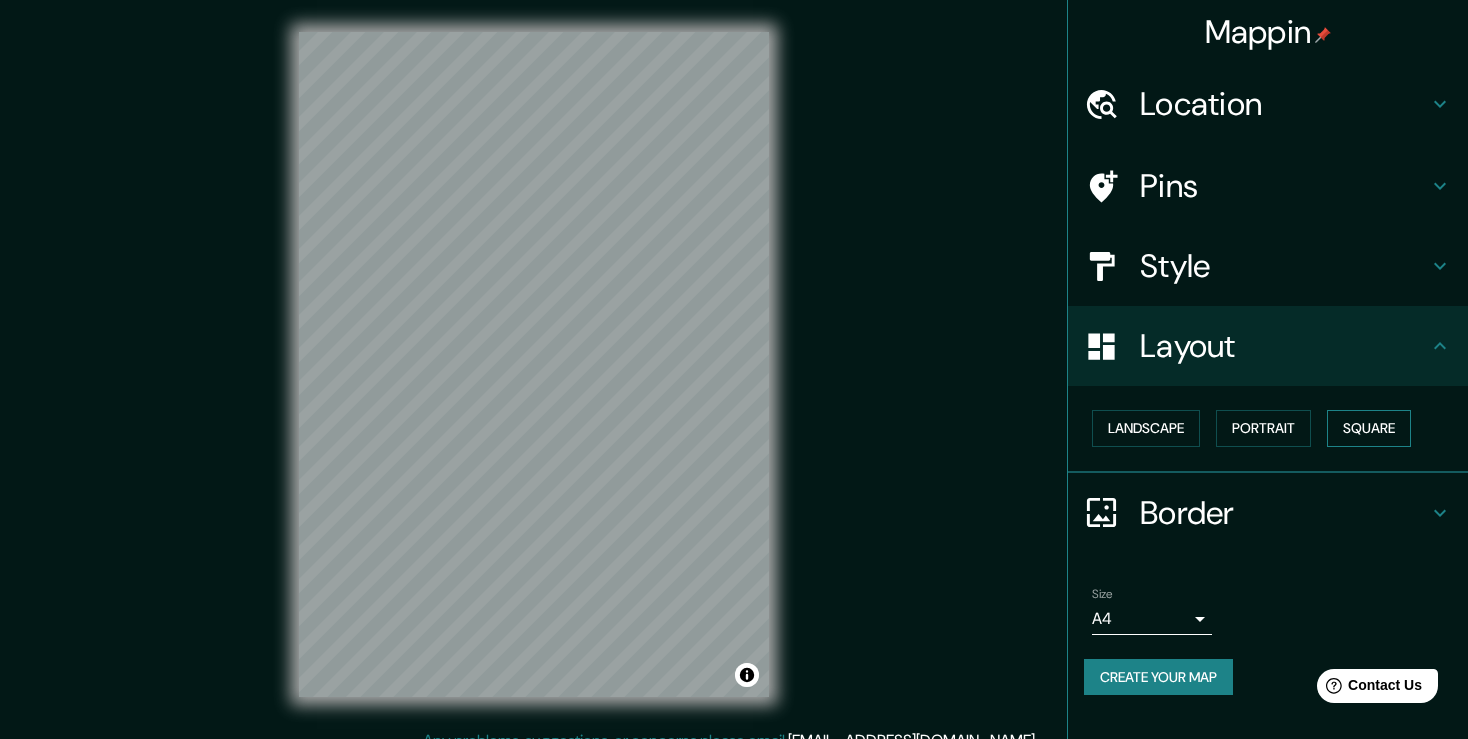click on "Square" at bounding box center [1369, 428] 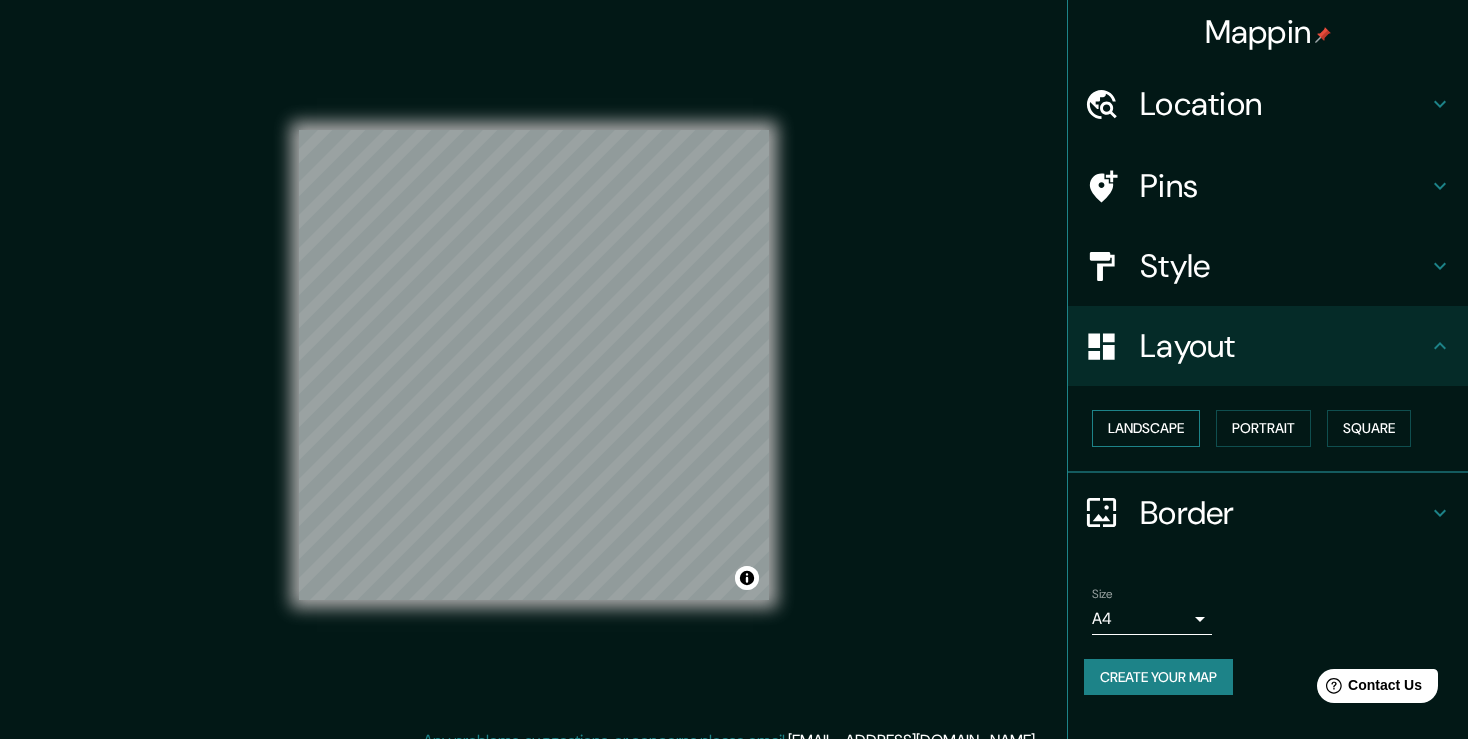 click on "Landscape" at bounding box center [1146, 428] 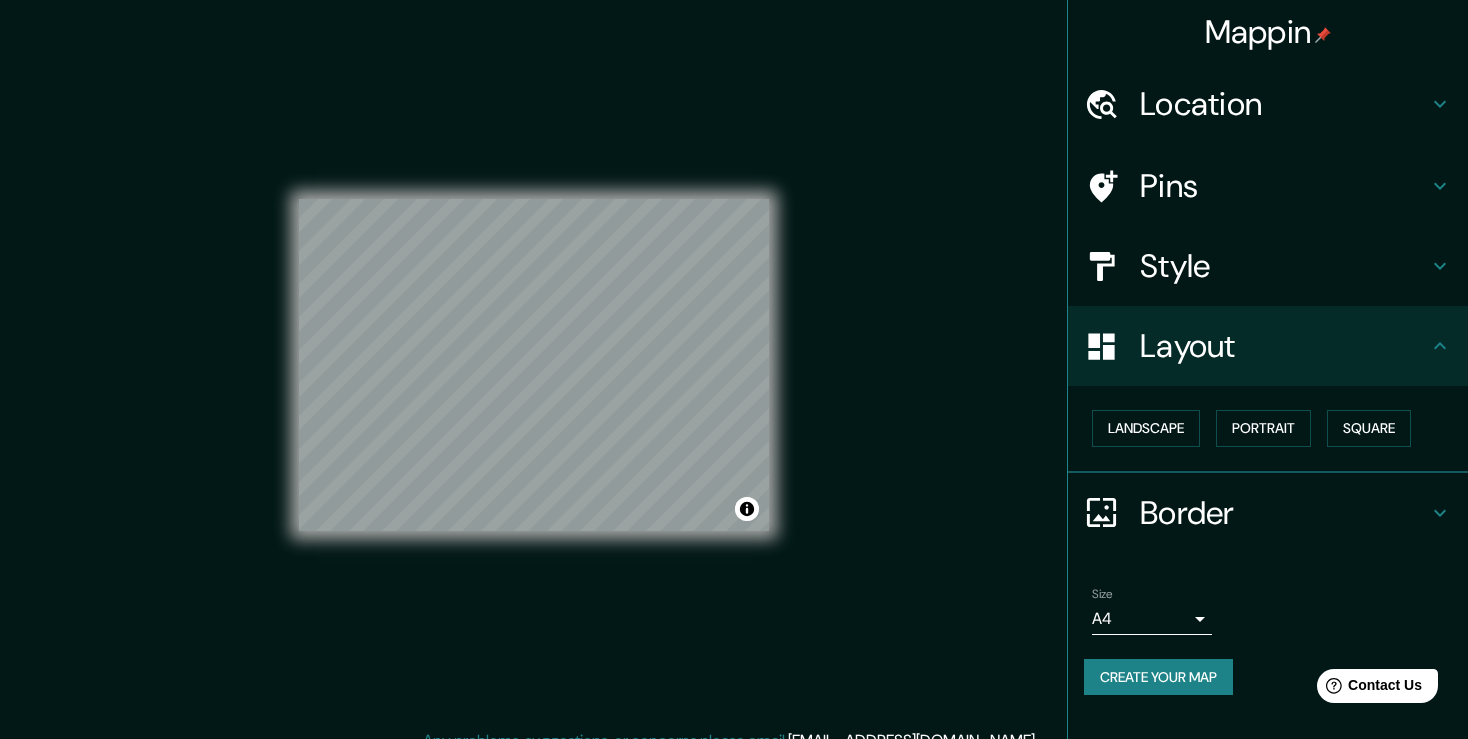 click on "Border" at bounding box center (1284, 513) 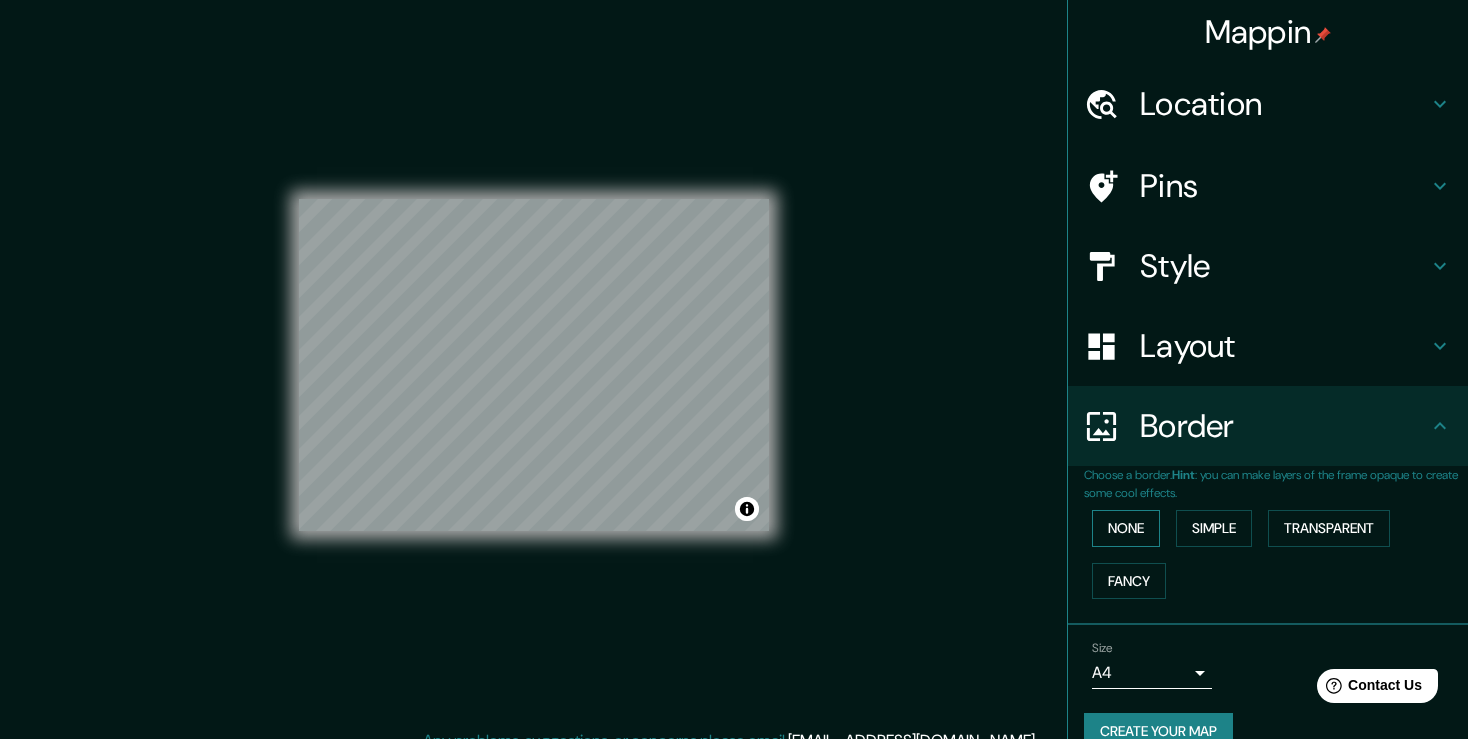 click on "None" at bounding box center [1126, 528] 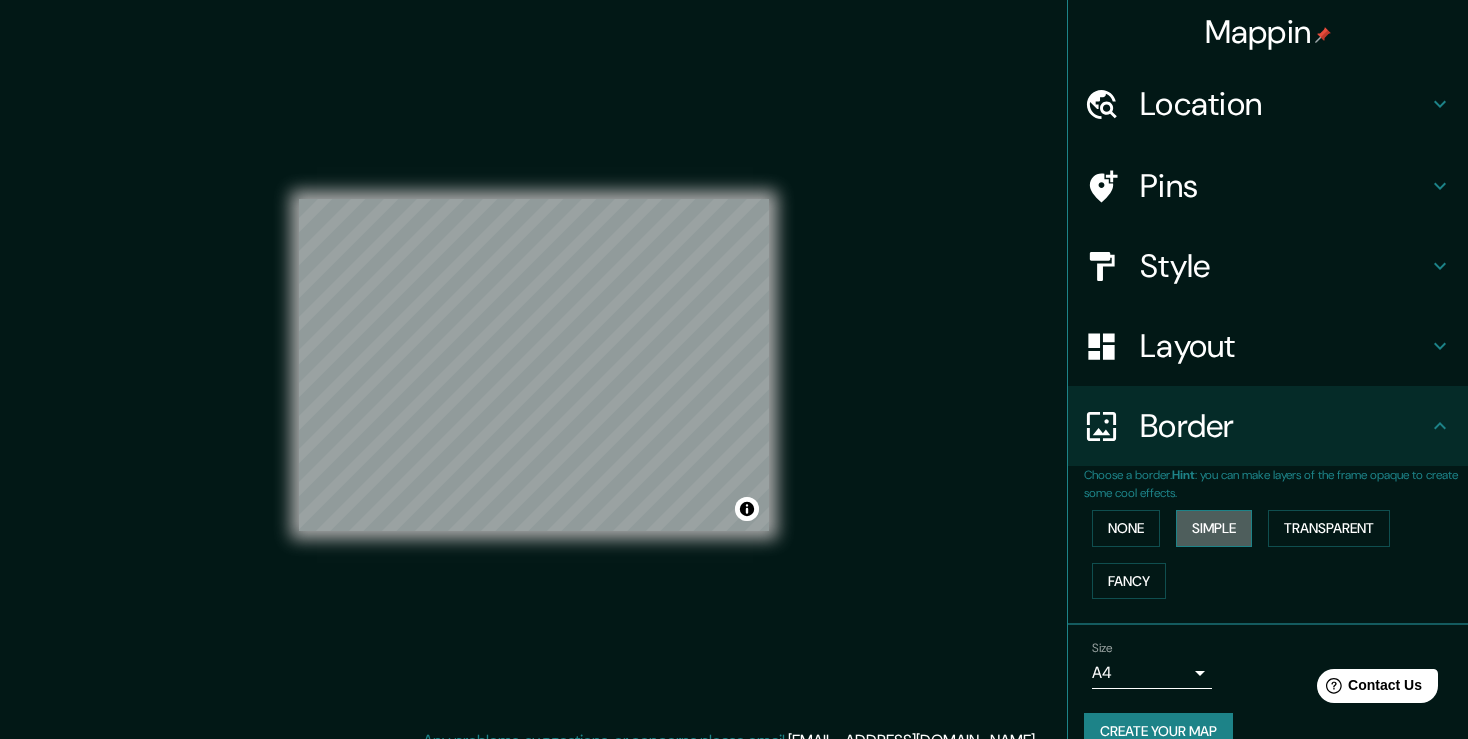 click on "Simple" at bounding box center (1214, 528) 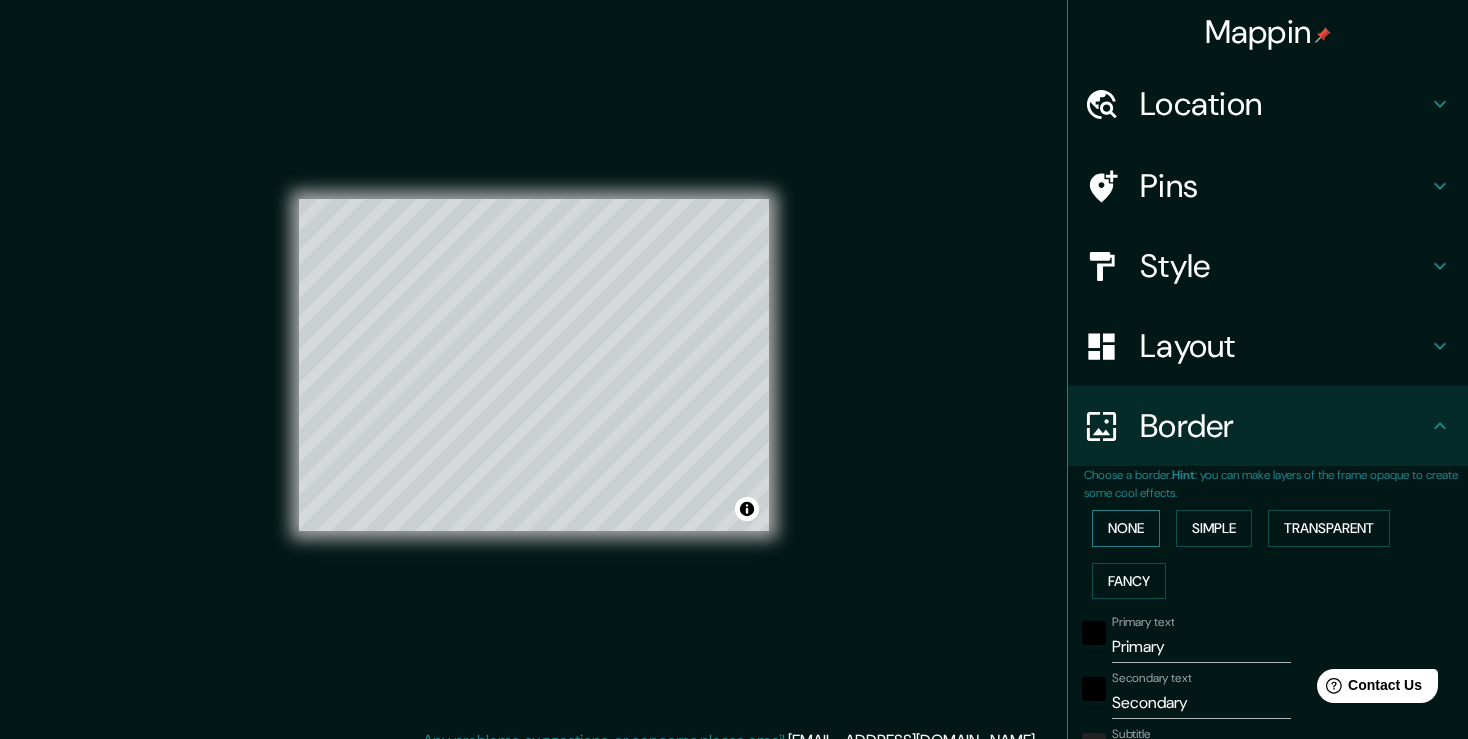 click on "None" at bounding box center (1126, 528) 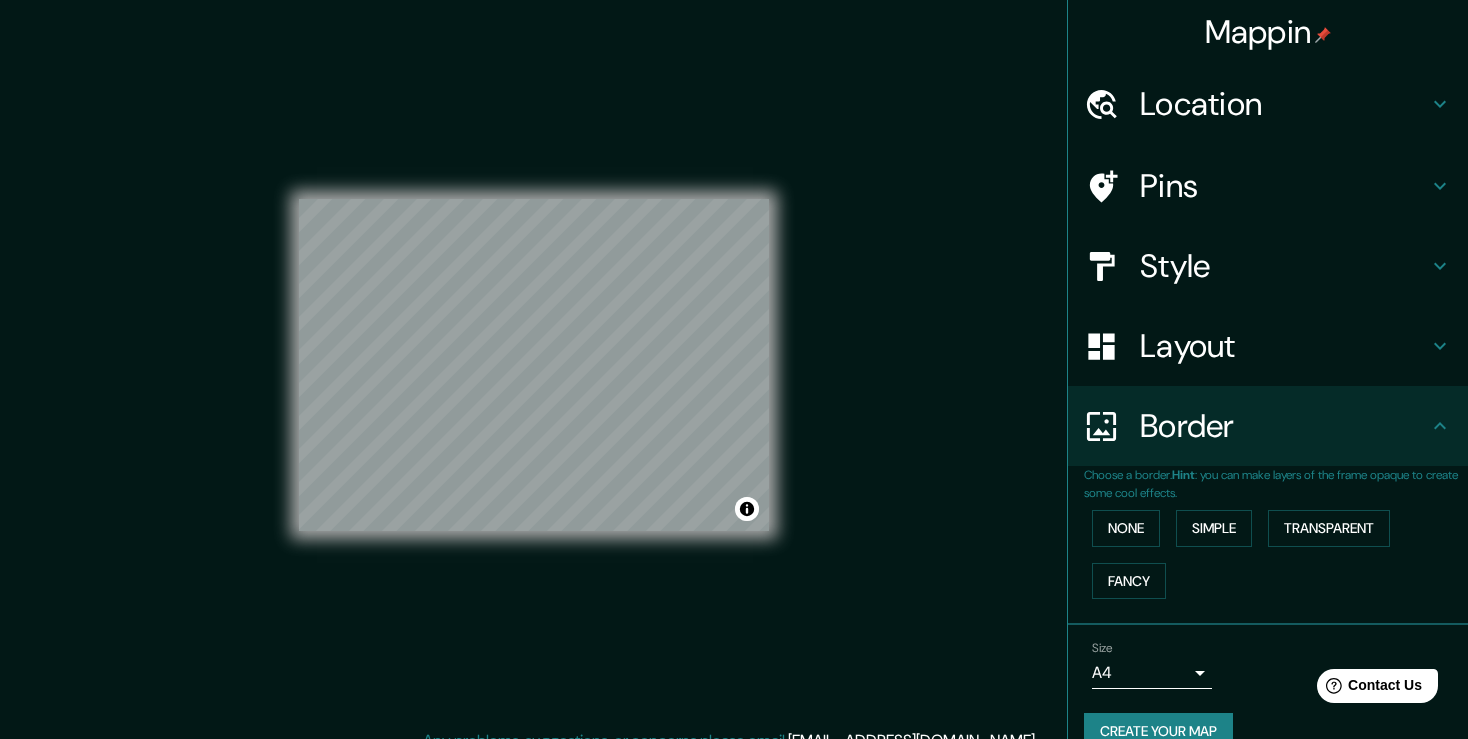click on "Border" at bounding box center (1268, 426) 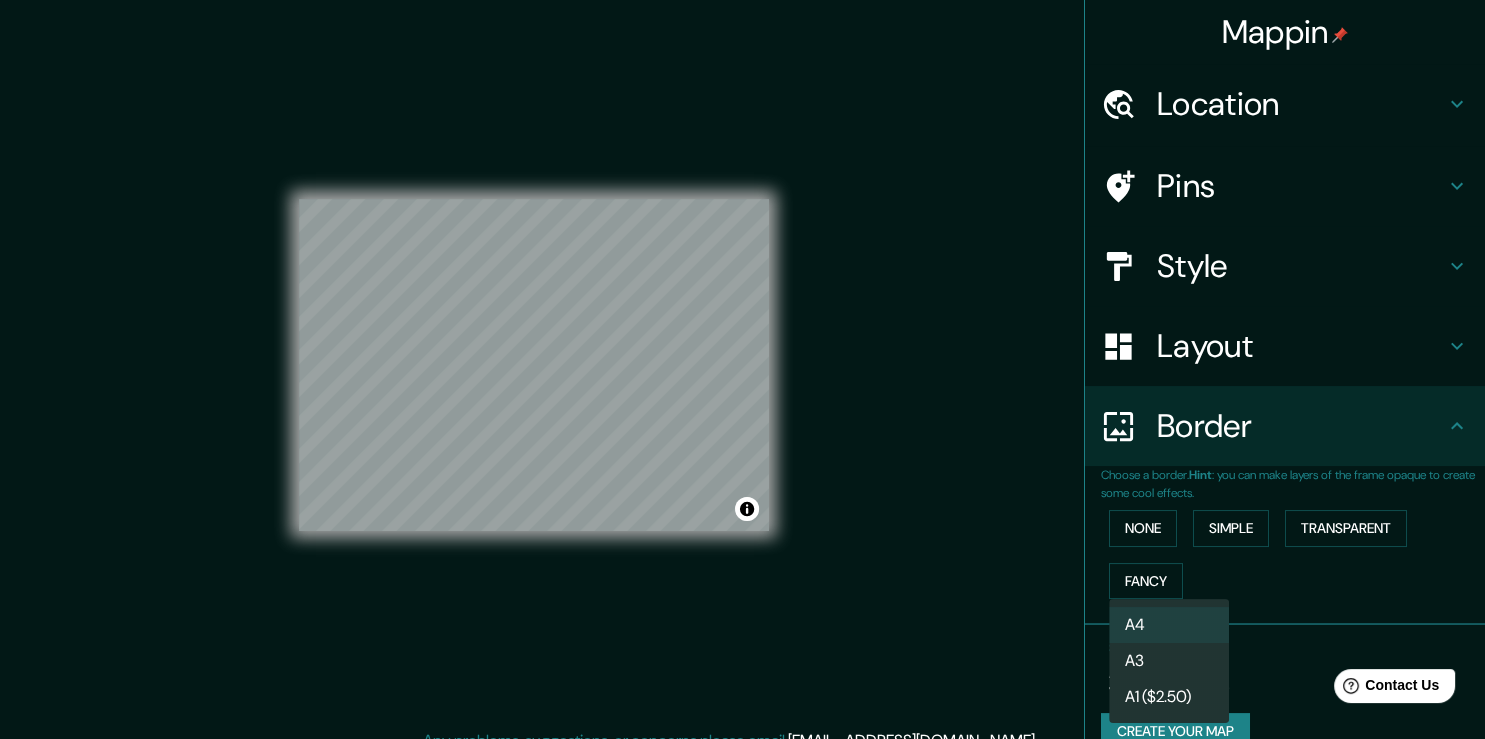 click on "Mappin Location [GEOGRAPHIC_DATA][PERSON_NAME], [GEOGRAPHIC_DATA], [GEOGRAPHIC_DATA] Pins Style Layout Border Choose a border.  Hint : you can make layers of the frame opaque to create some cool effects. None Simple Transparent Fancy Size A4 single Create your map © Mapbox   © OpenStreetMap   Improve this map Any problems, suggestions, or concerns please email    [EMAIL_ADDRESS][DOMAIN_NAME] . . . A4 A3 A1 ($2.50)" at bounding box center [742, 369] 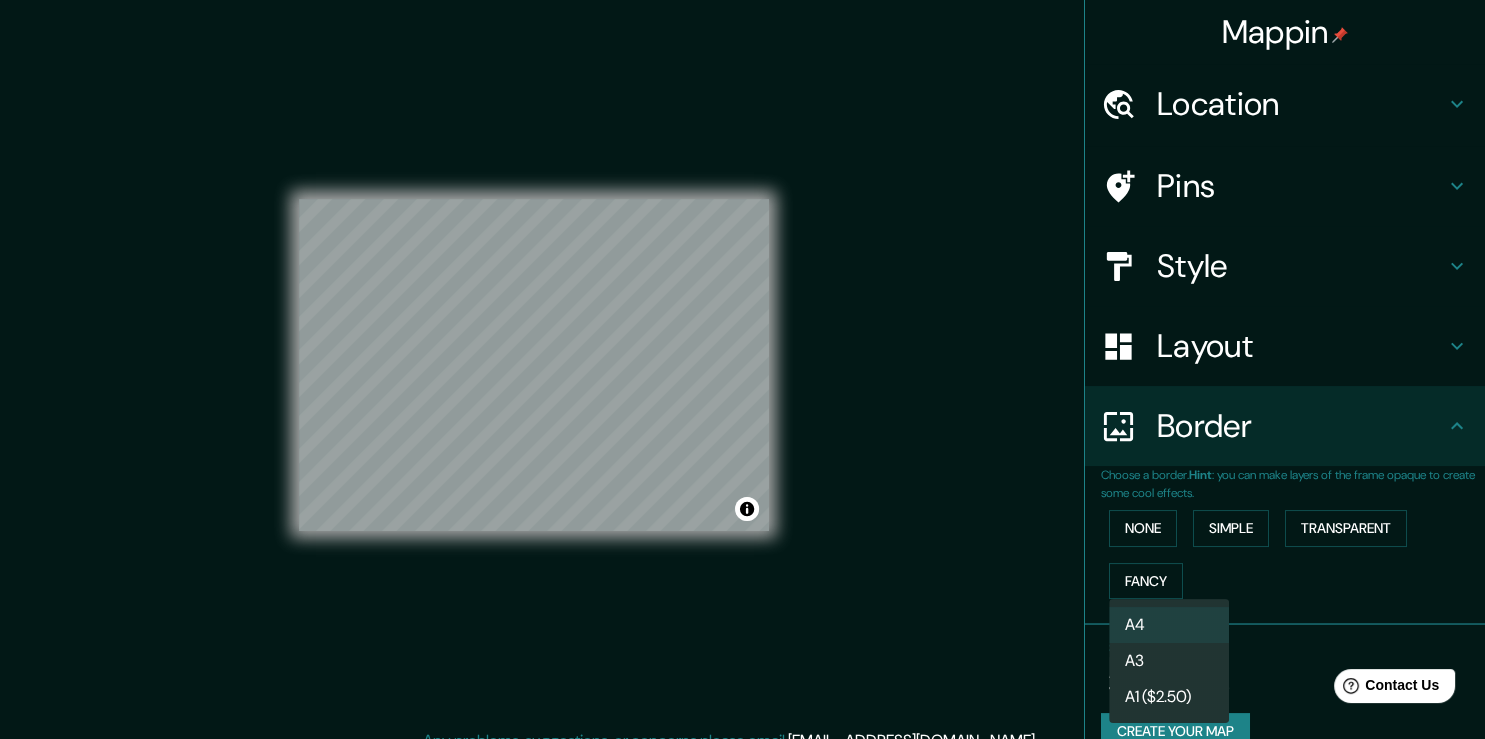 type on "a4" 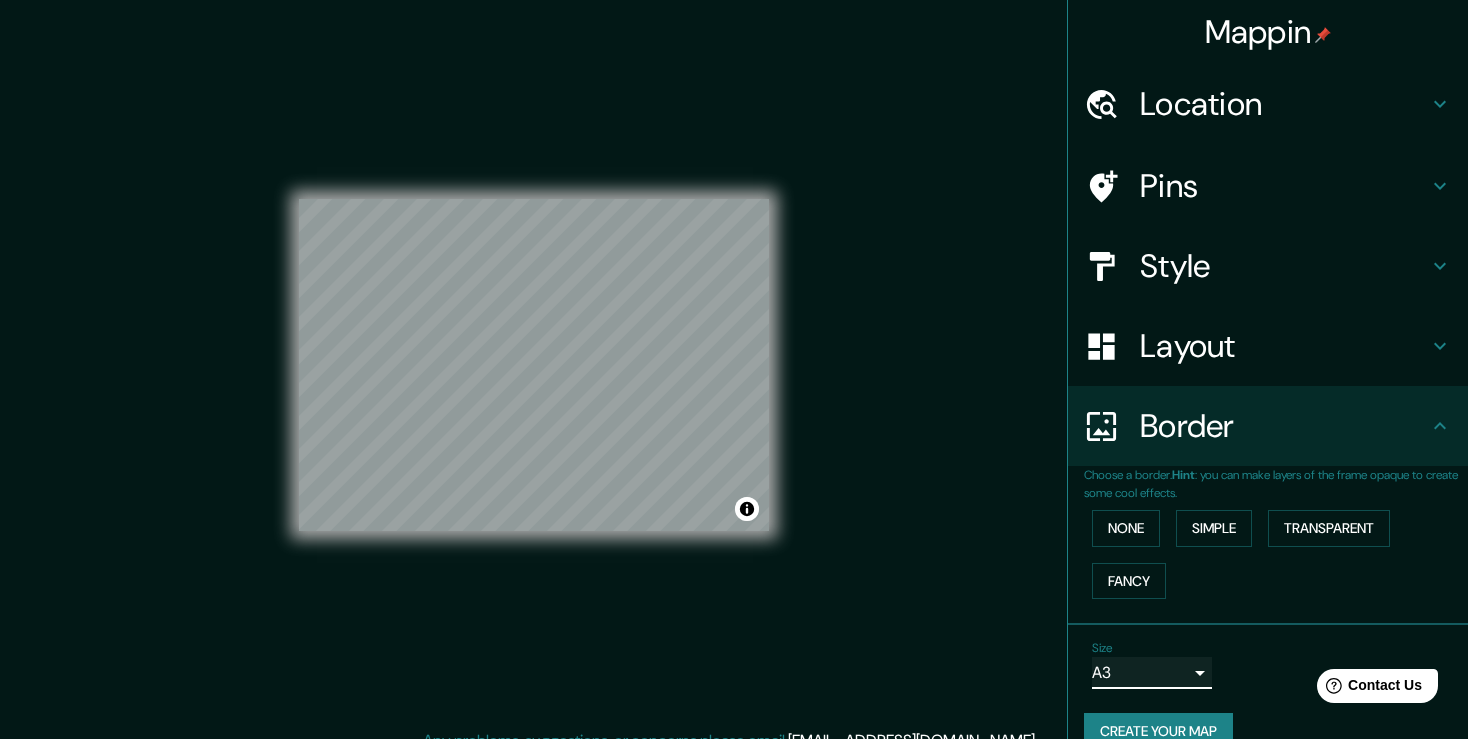 scroll, scrollTop: 50, scrollLeft: 0, axis: vertical 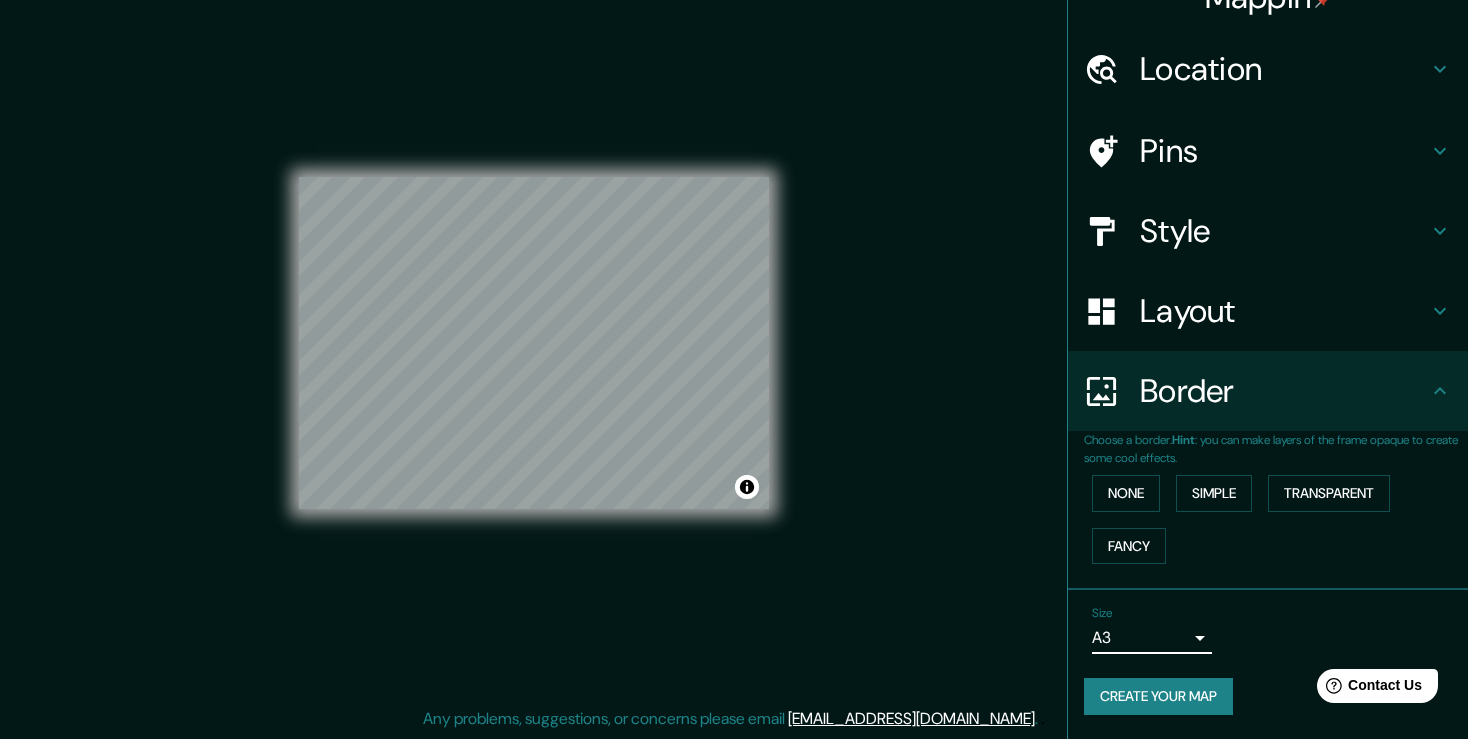 click on "Mappin Location [GEOGRAPHIC_DATA][PERSON_NAME], [GEOGRAPHIC_DATA], [GEOGRAPHIC_DATA] Pins Style Layout Border Choose a border.  Hint : you can make layers of the frame opaque to create some cool effects. None Simple Transparent Fancy Size A3 a4 Create your map © Mapbox   © OpenStreetMap   Improve this map Any problems, suggestions, or concerns please email    [EMAIL_ADDRESS][DOMAIN_NAME] . . ." at bounding box center [734, 347] 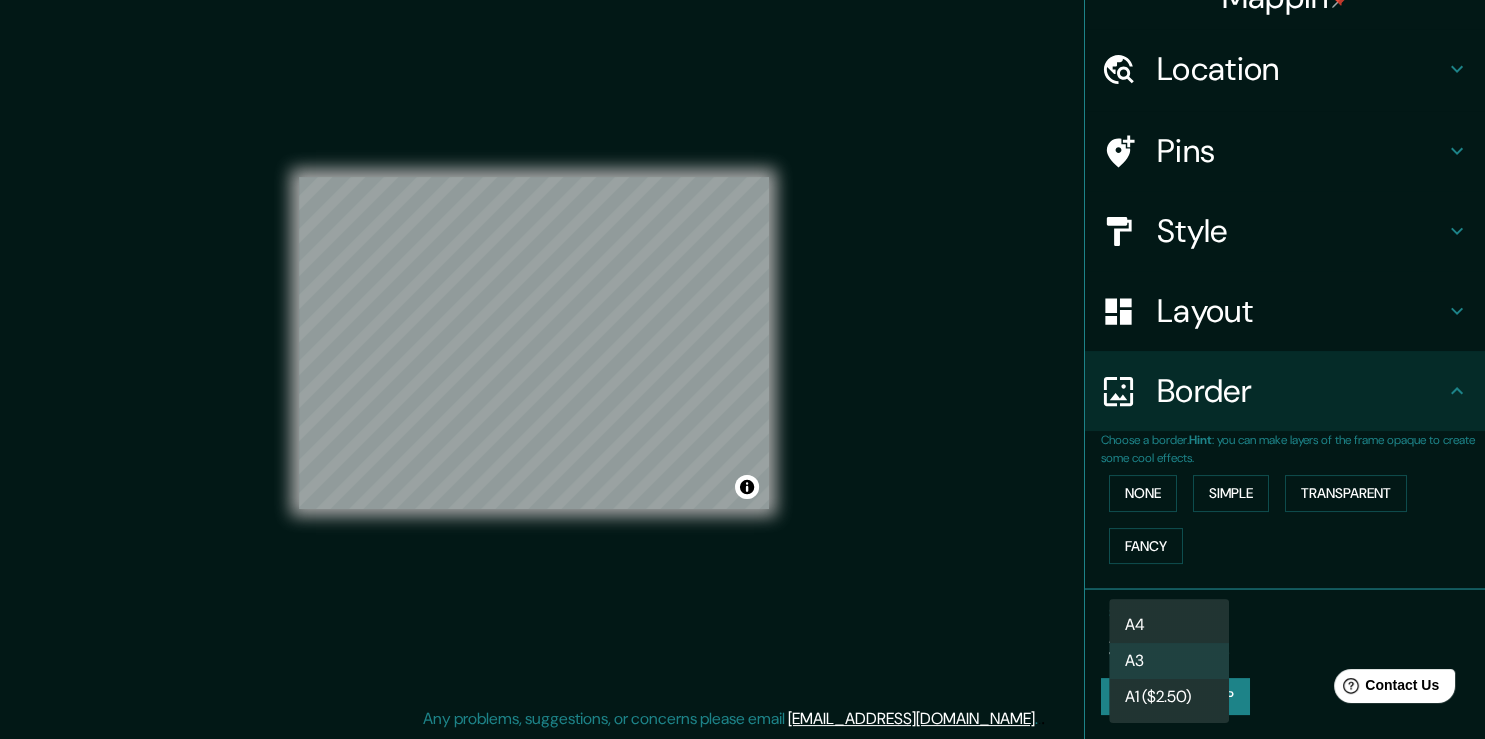 click at bounding box center [742, 369] 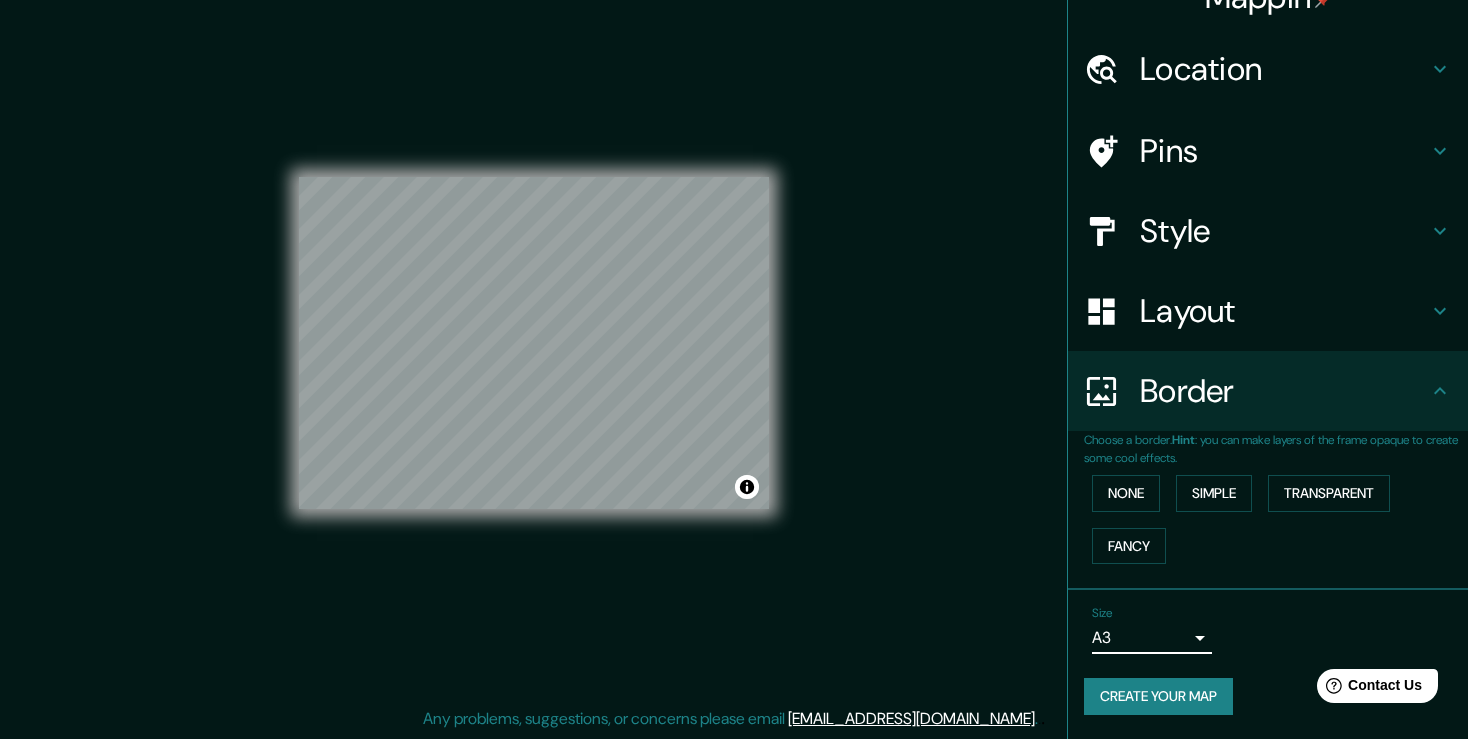 click on "Border" at bounding box center [1284, 391] 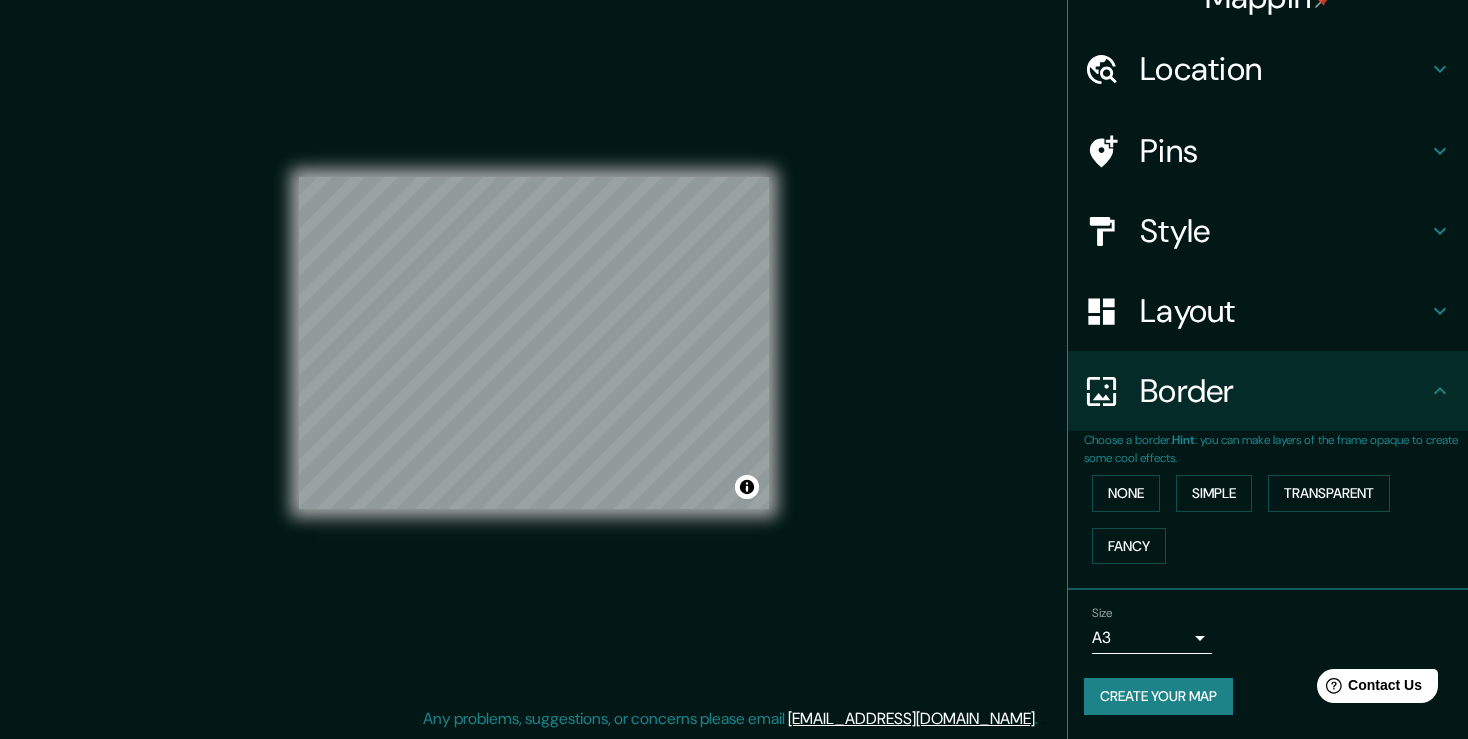 click on "Border" at bounding box center [1284, 391] 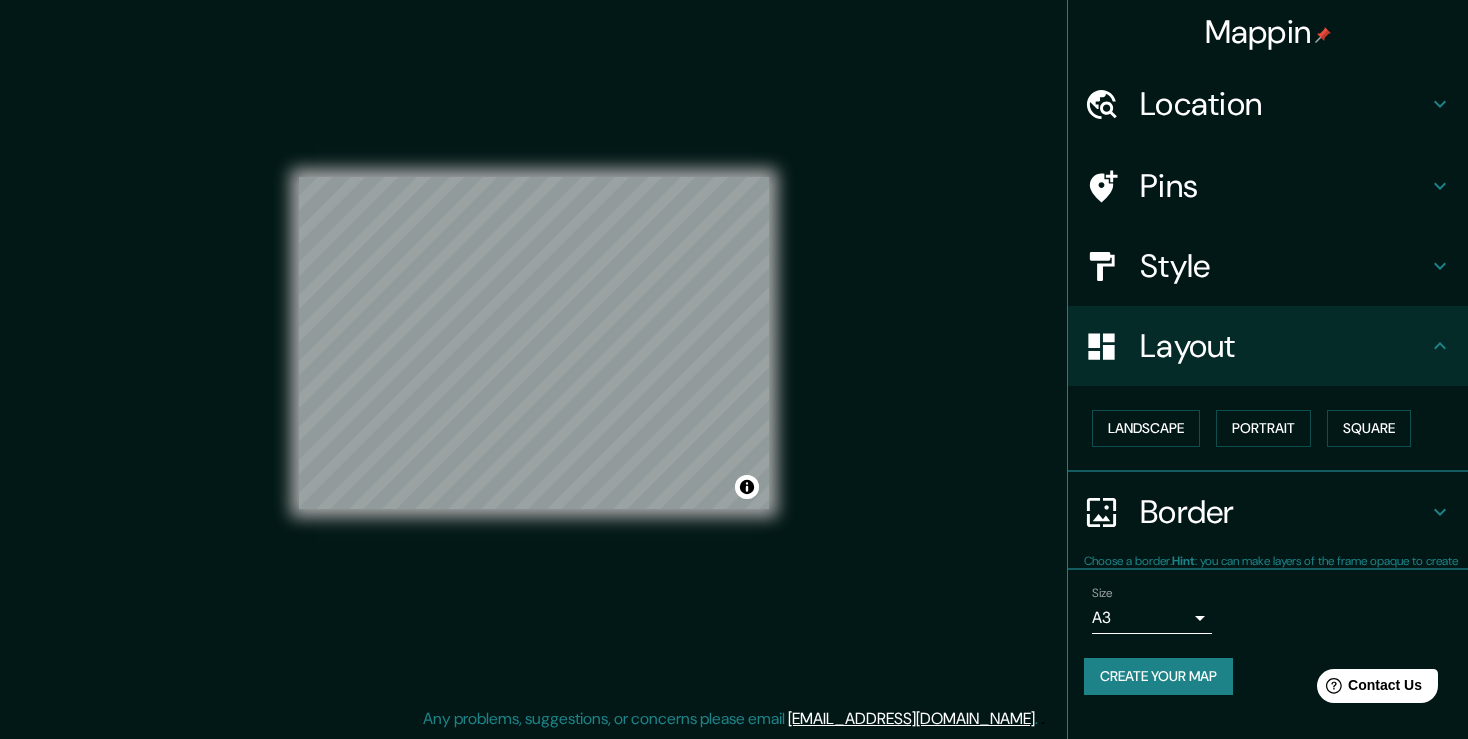 scroll, scrollTop: 0, scrollLeft: 0, axis: both 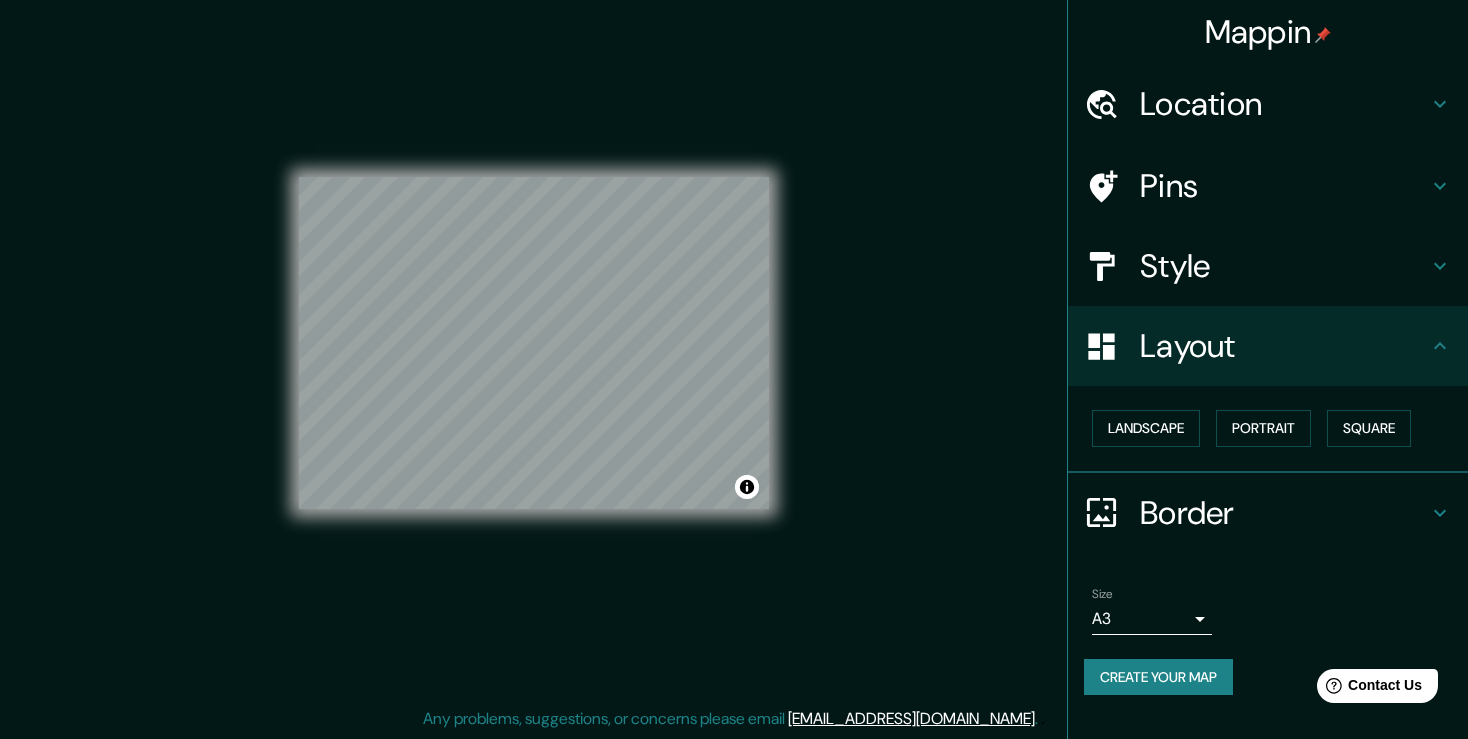 click on "Style" at bounding box center [1284, 266] 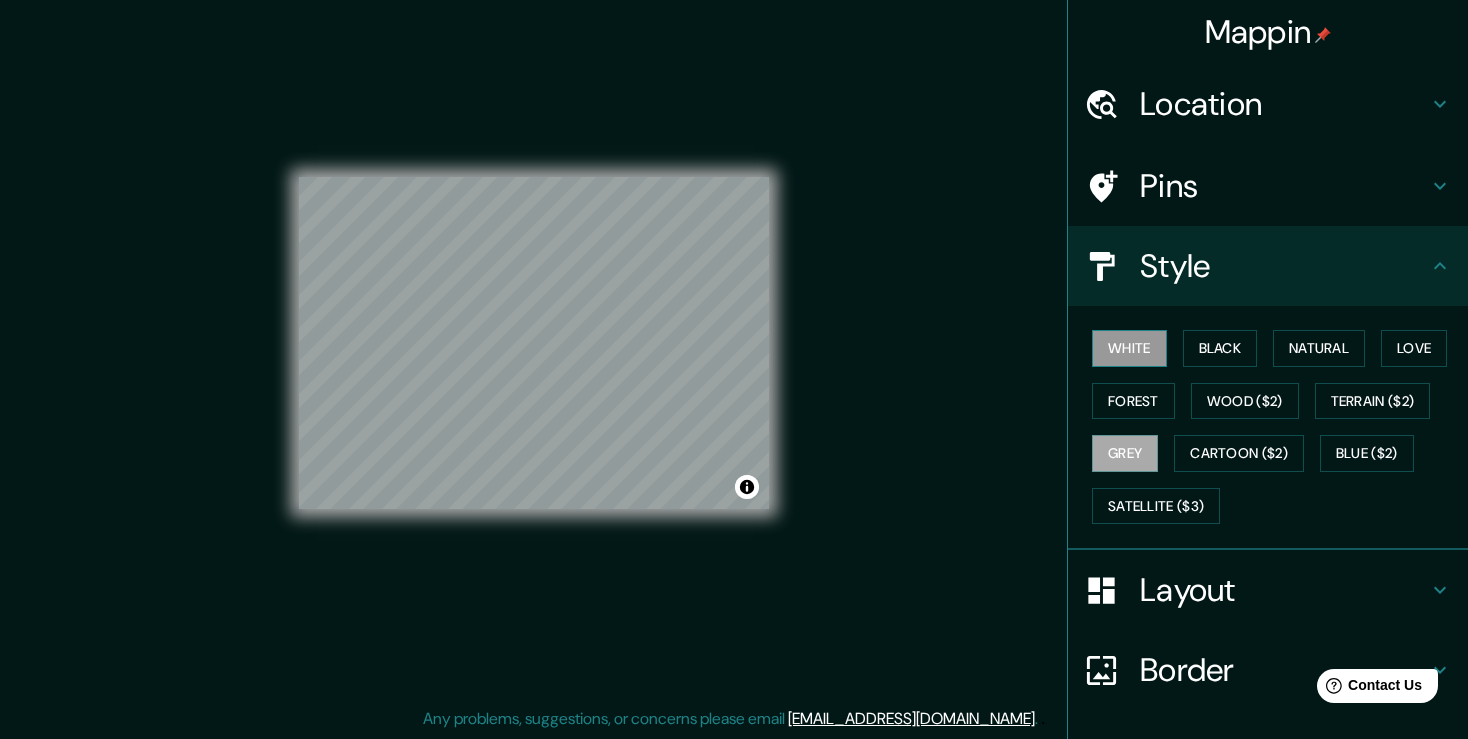 click on "White" at bounding box center (1129, 348) 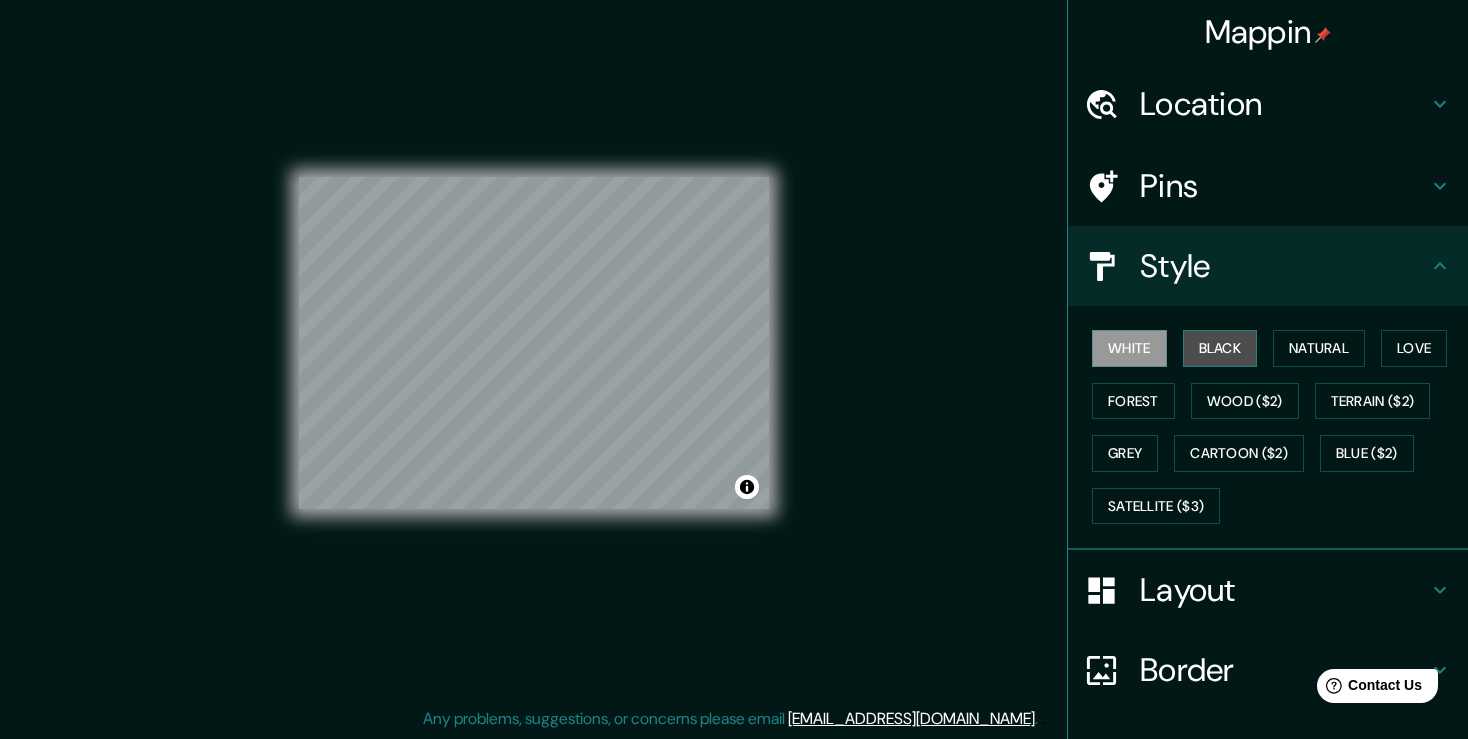 click on "Black" at bounding box center [1220, 348] 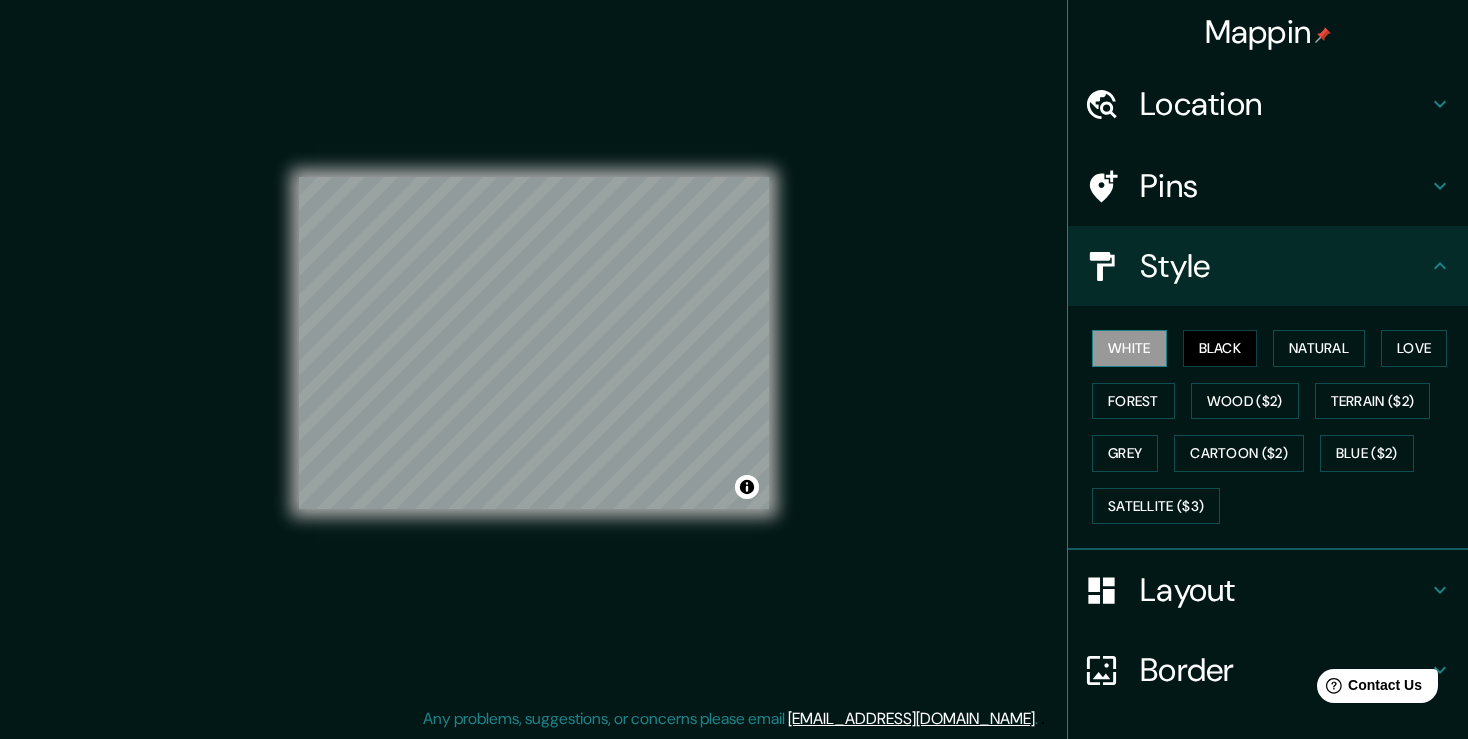 click on "White" at bounding box center (1129, 348) 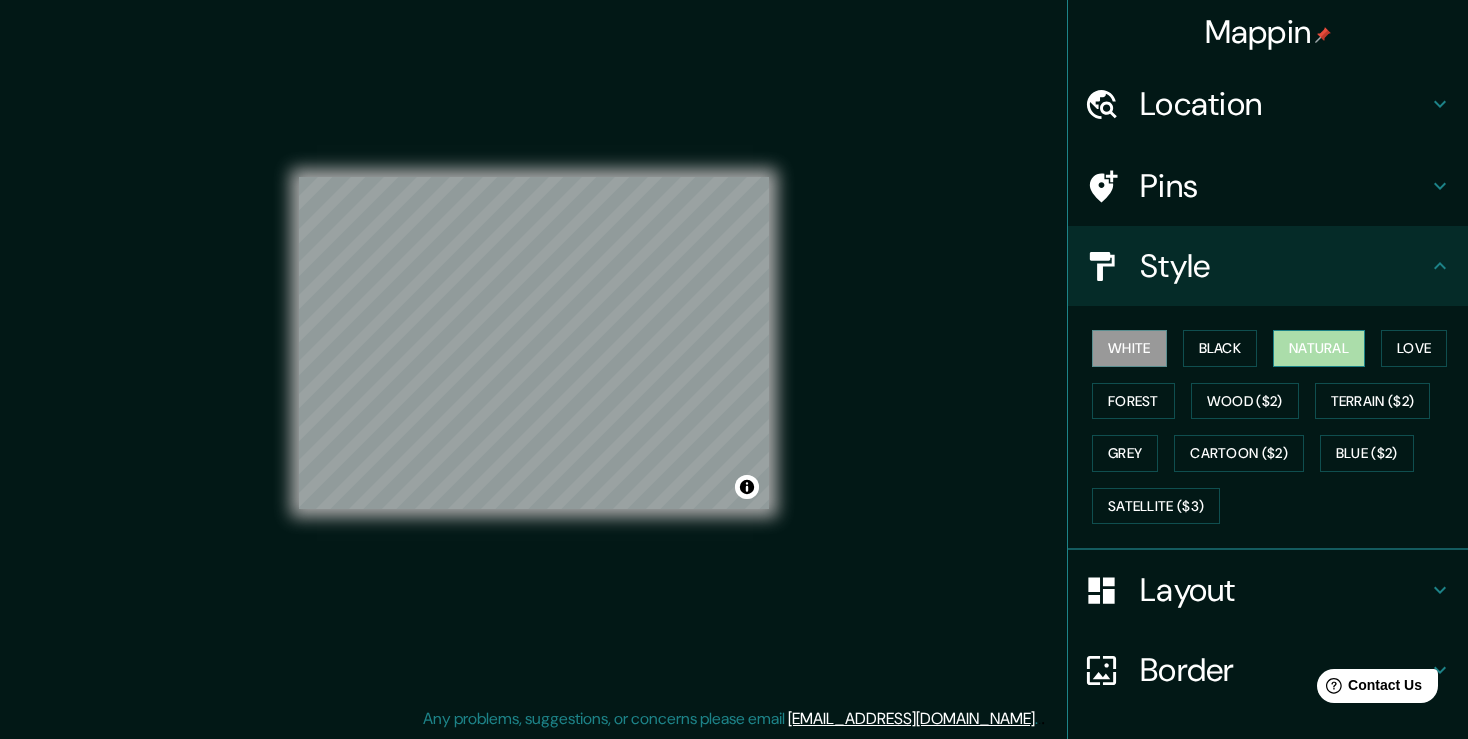 click on "Natural" at bounding box center (1319, 348) 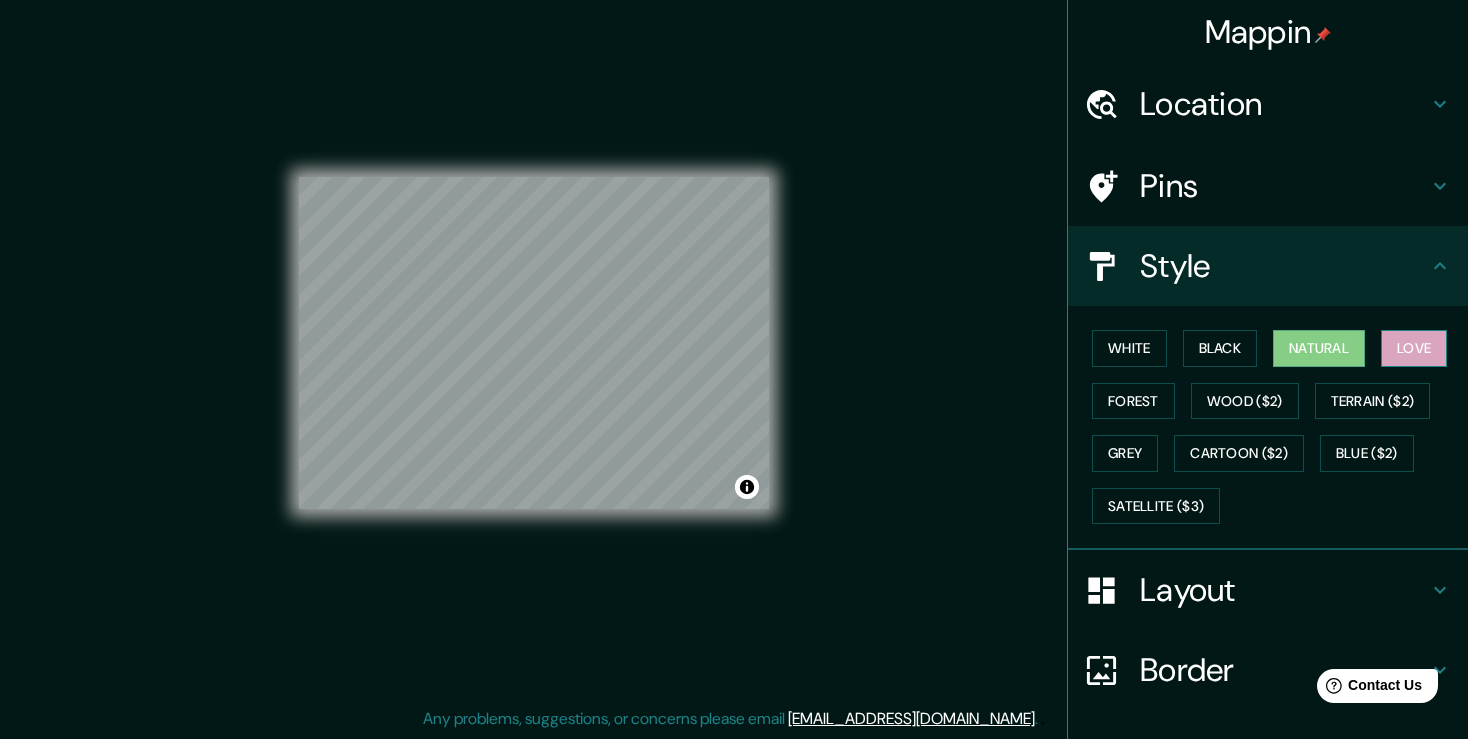 click on "Love" at bounding box center [1414, 348] 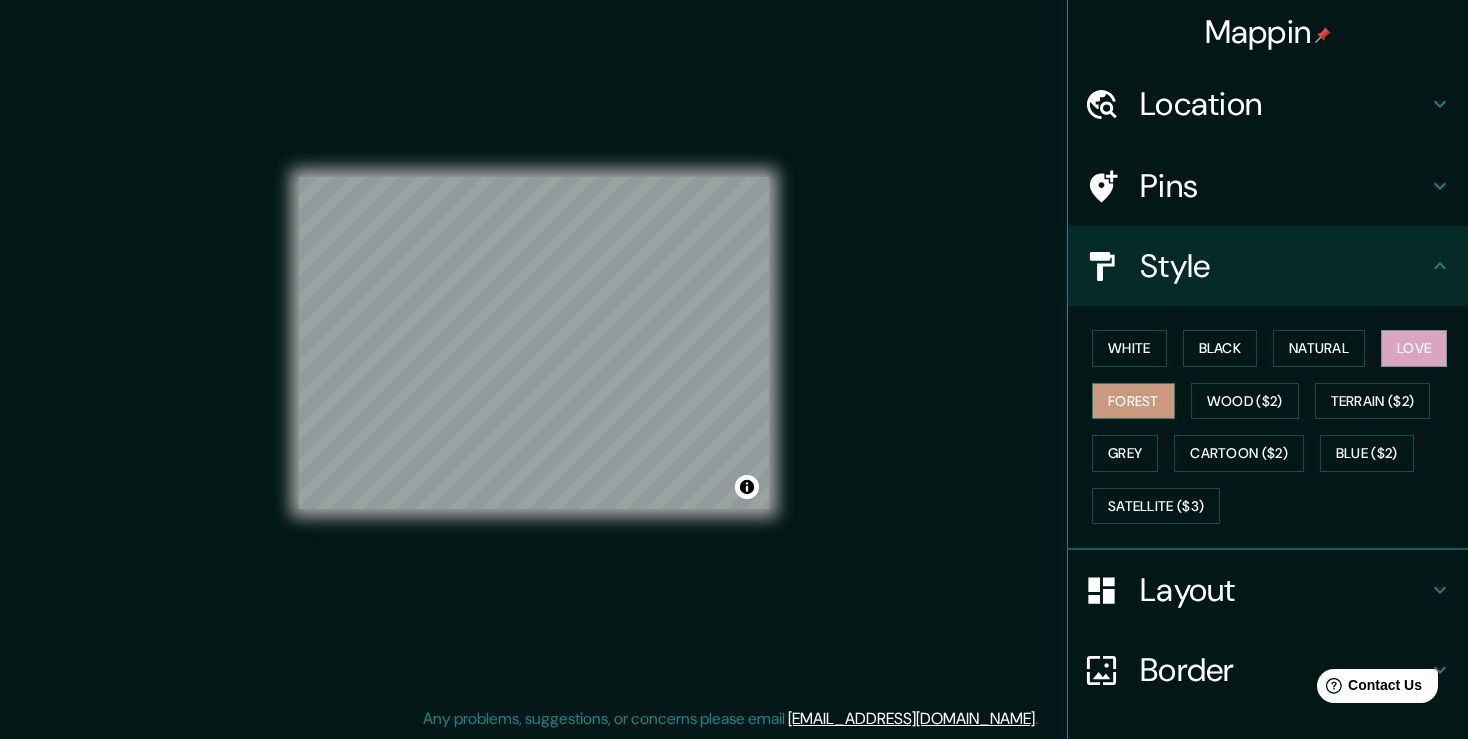 click on "Forest" at bounding box center (1133, 401) 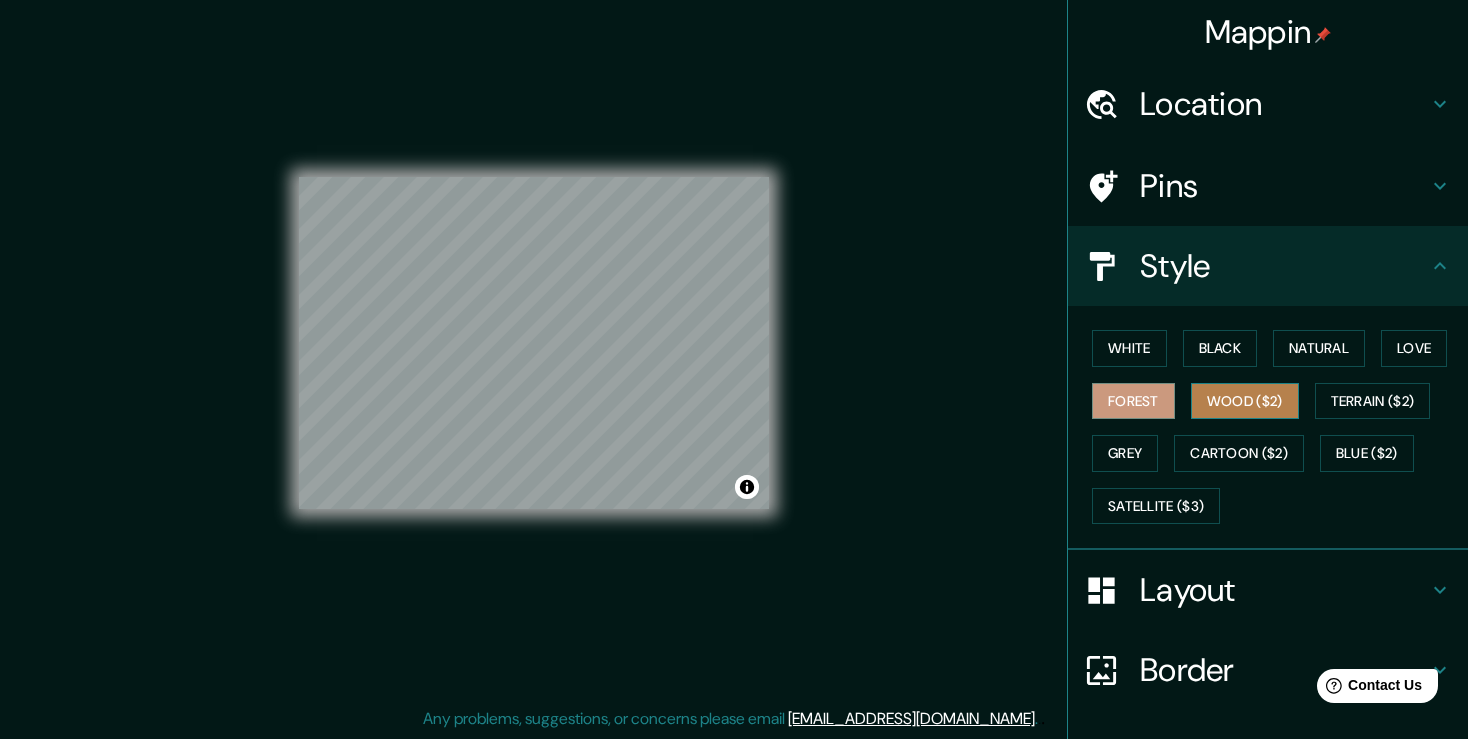 click on "Wood ($2)" at bounding box center [1245, 401] 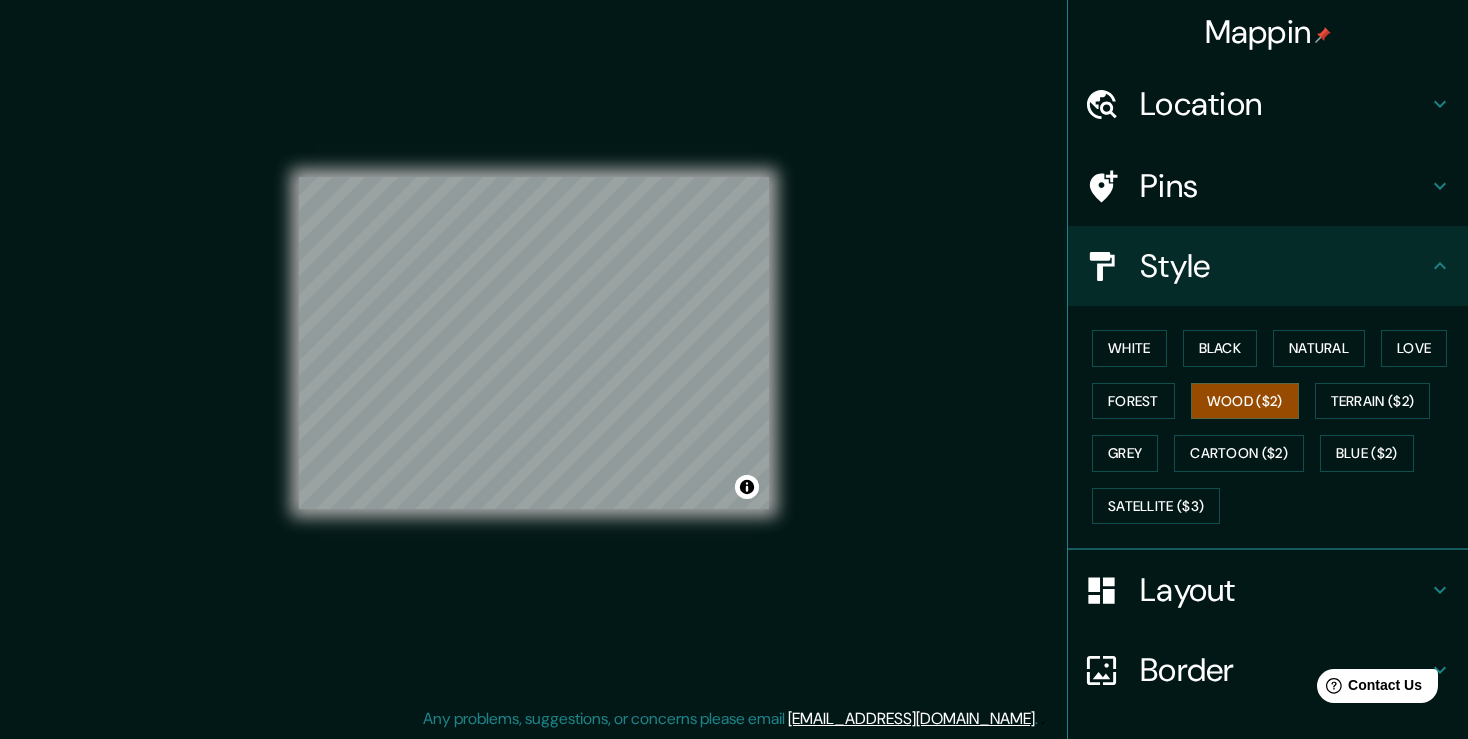 type 